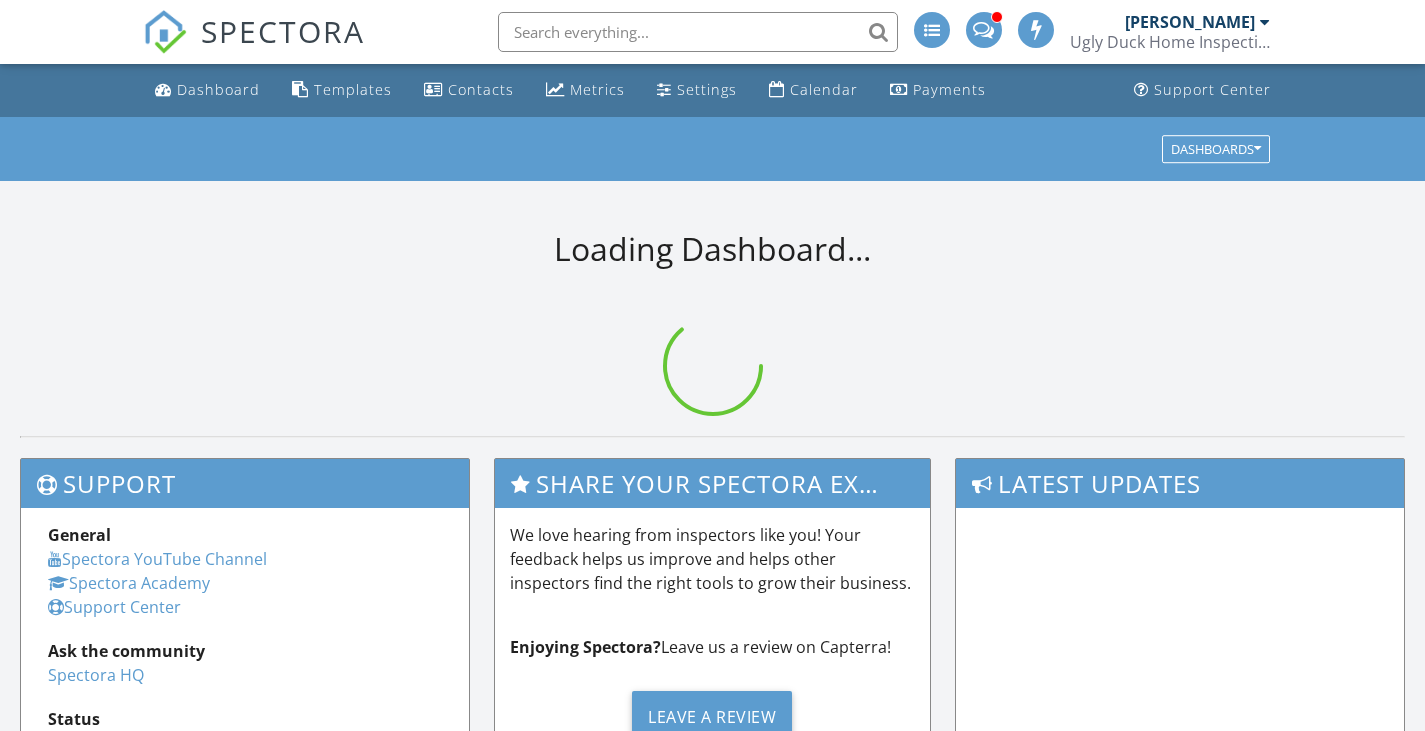 scroll, scrollTop: 0, scrollLeft: 0, axis: both 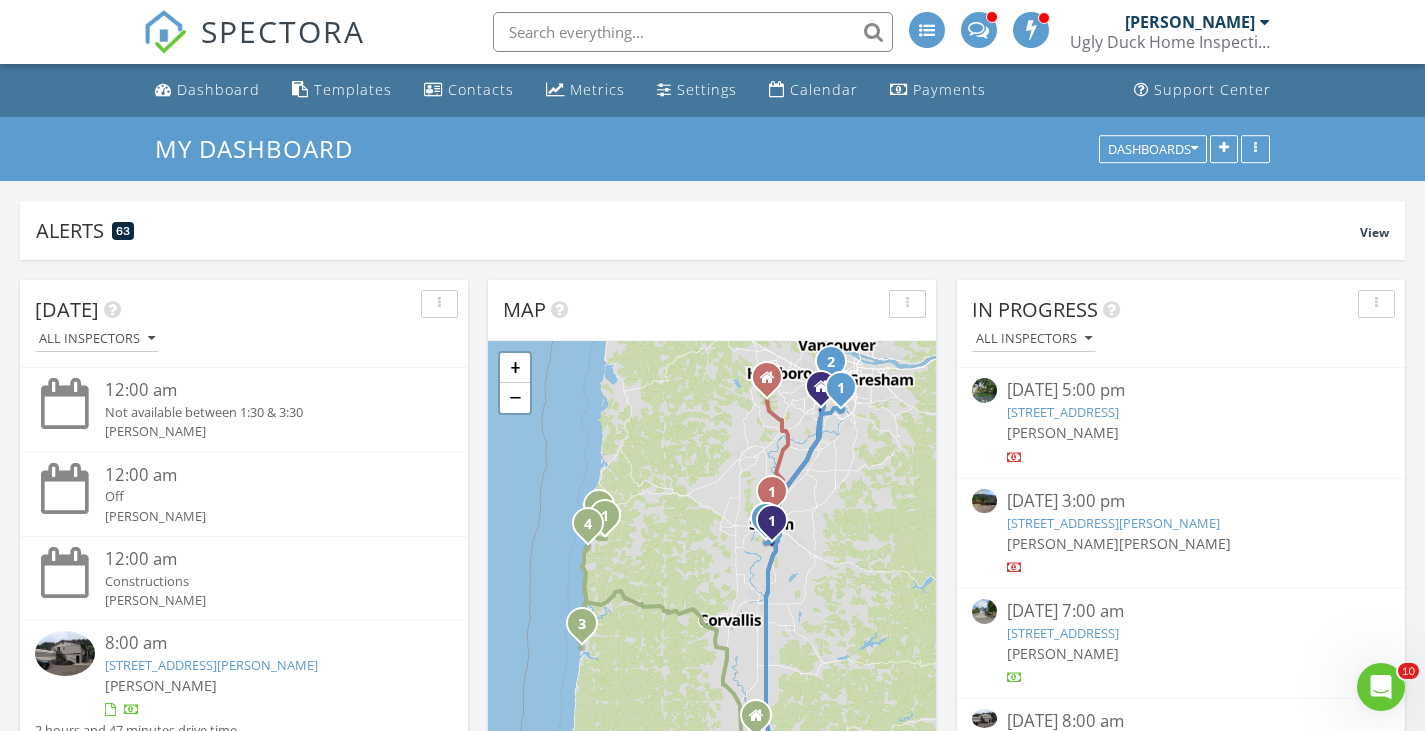 click at bounding box center [693, 32] 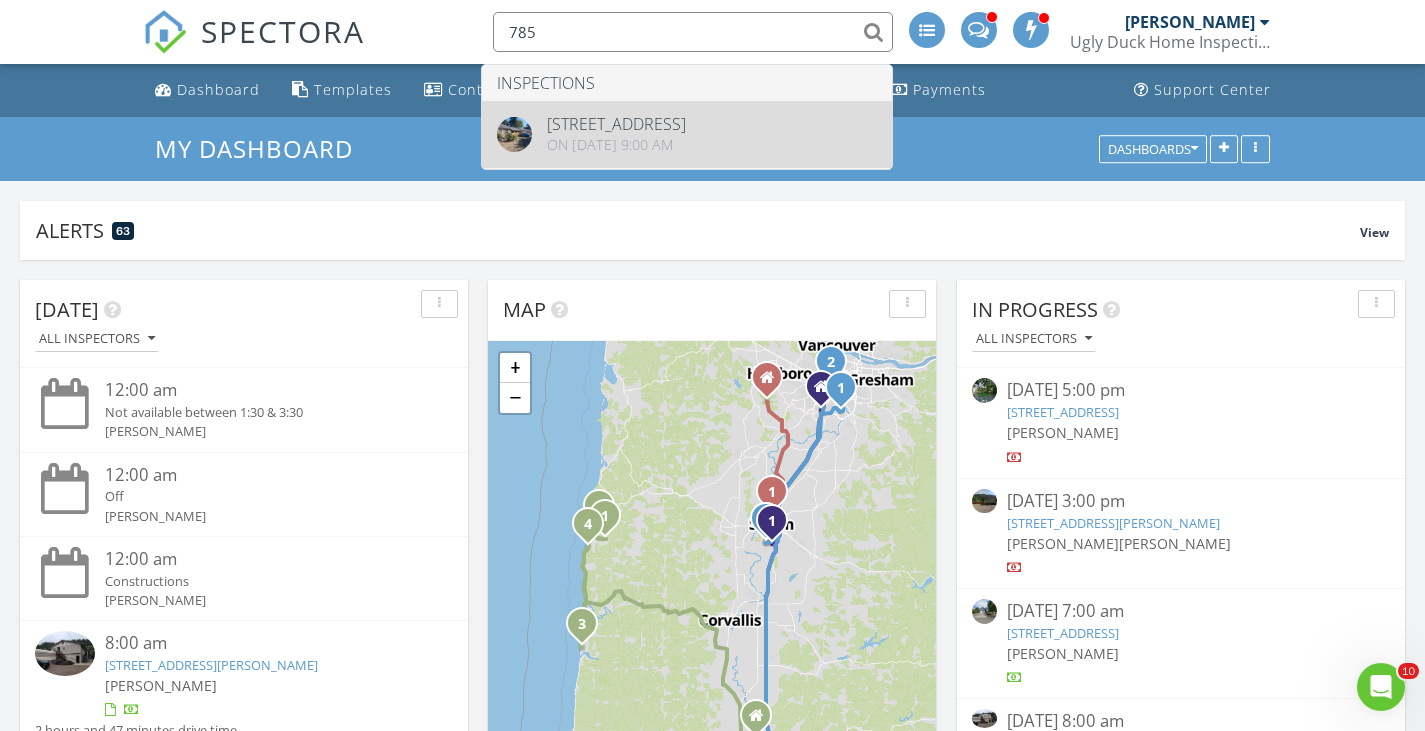 type on "785" 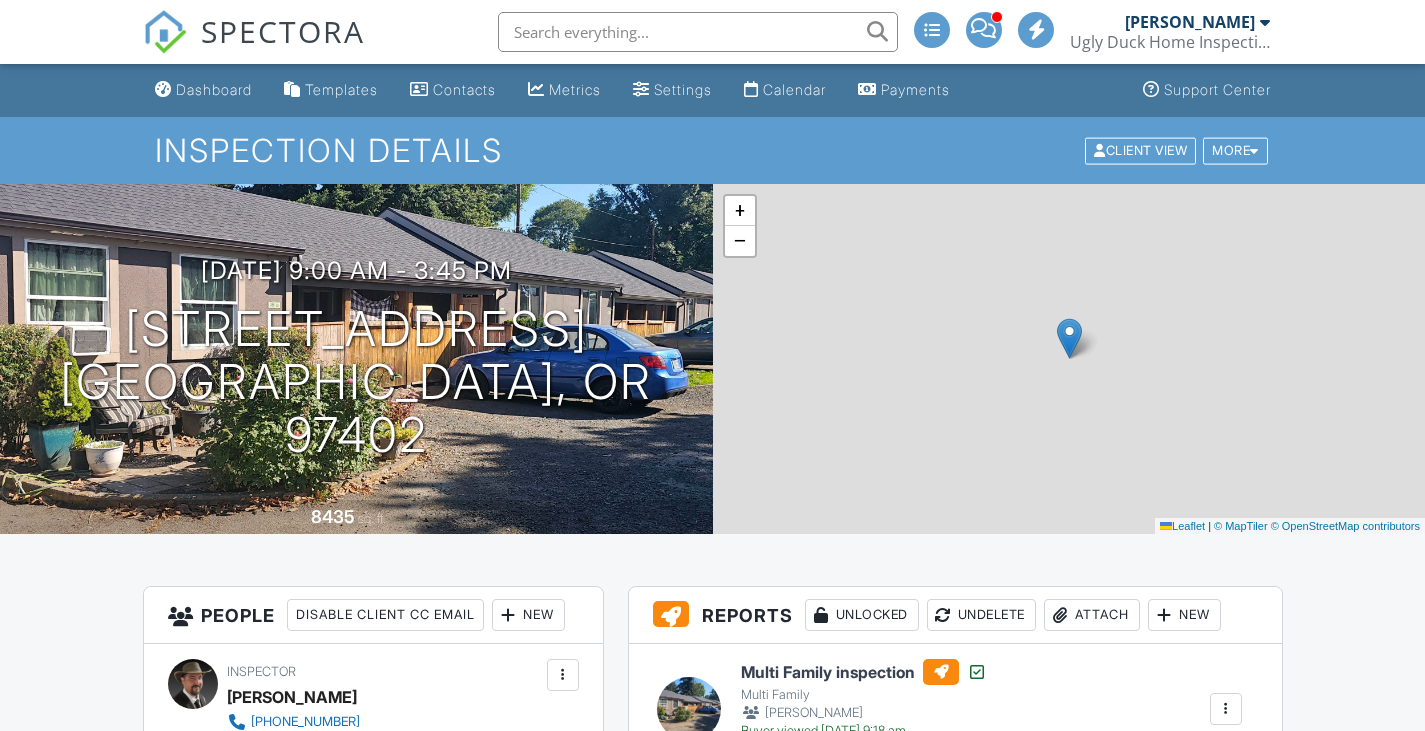 scroll, scrollTop: 0, scrollLeft: 0, axis: both 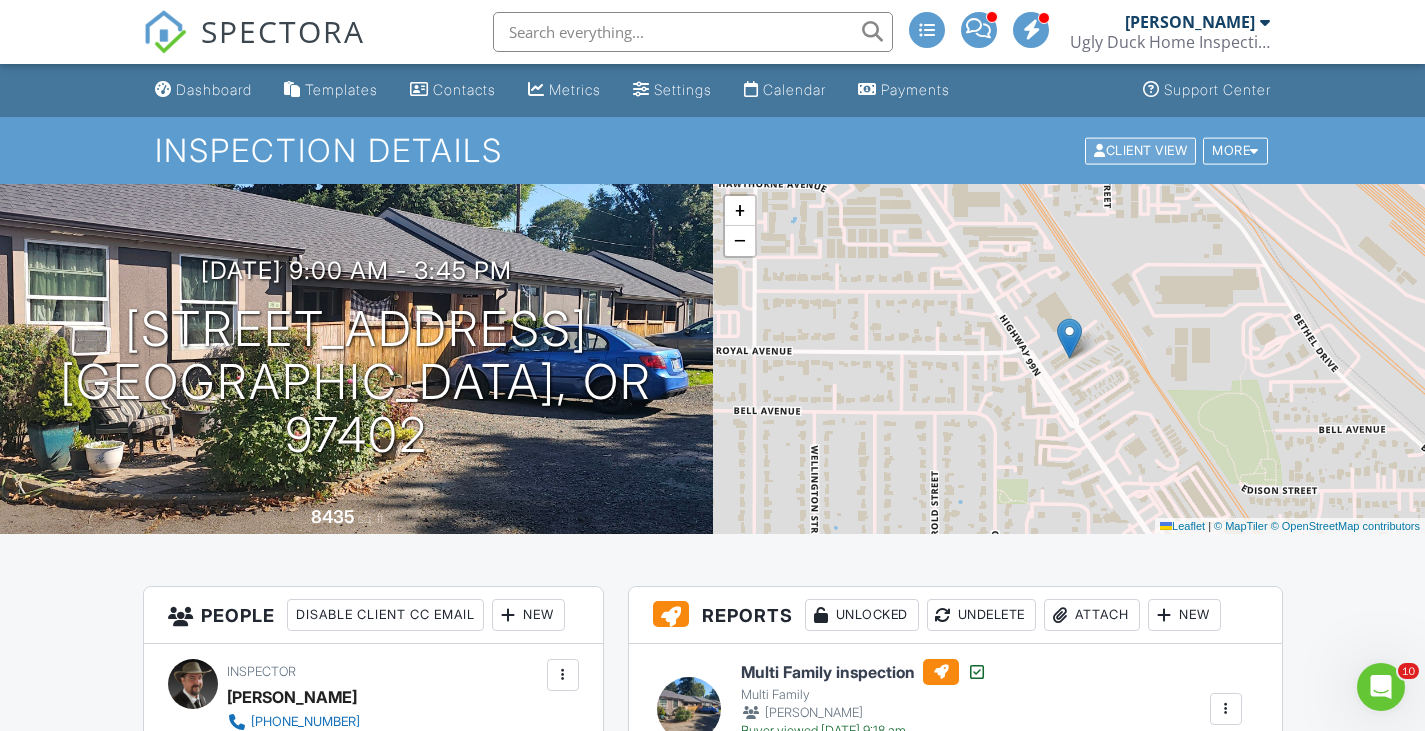 click on "Client View" at bounding box center (1140, 150) 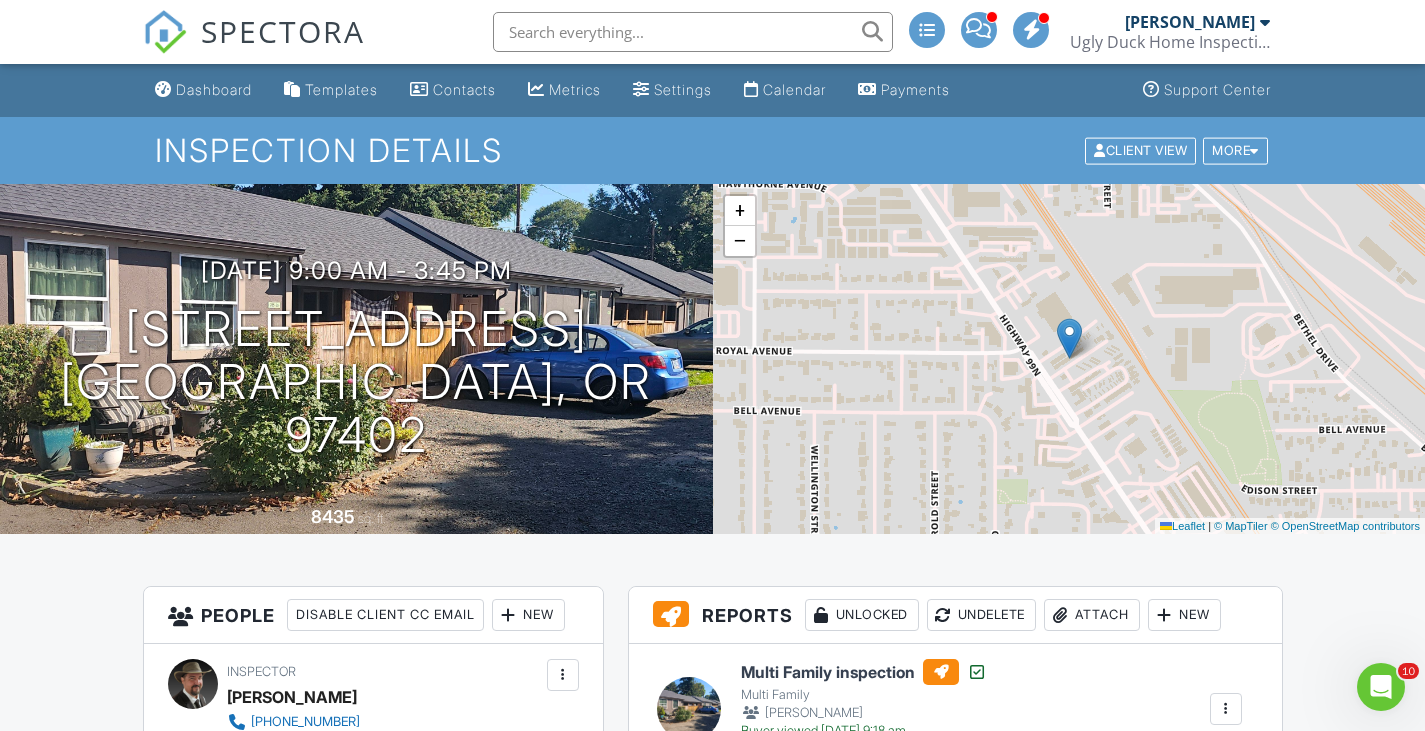 click on "SPECTORA" at bounding box center [254, 32] 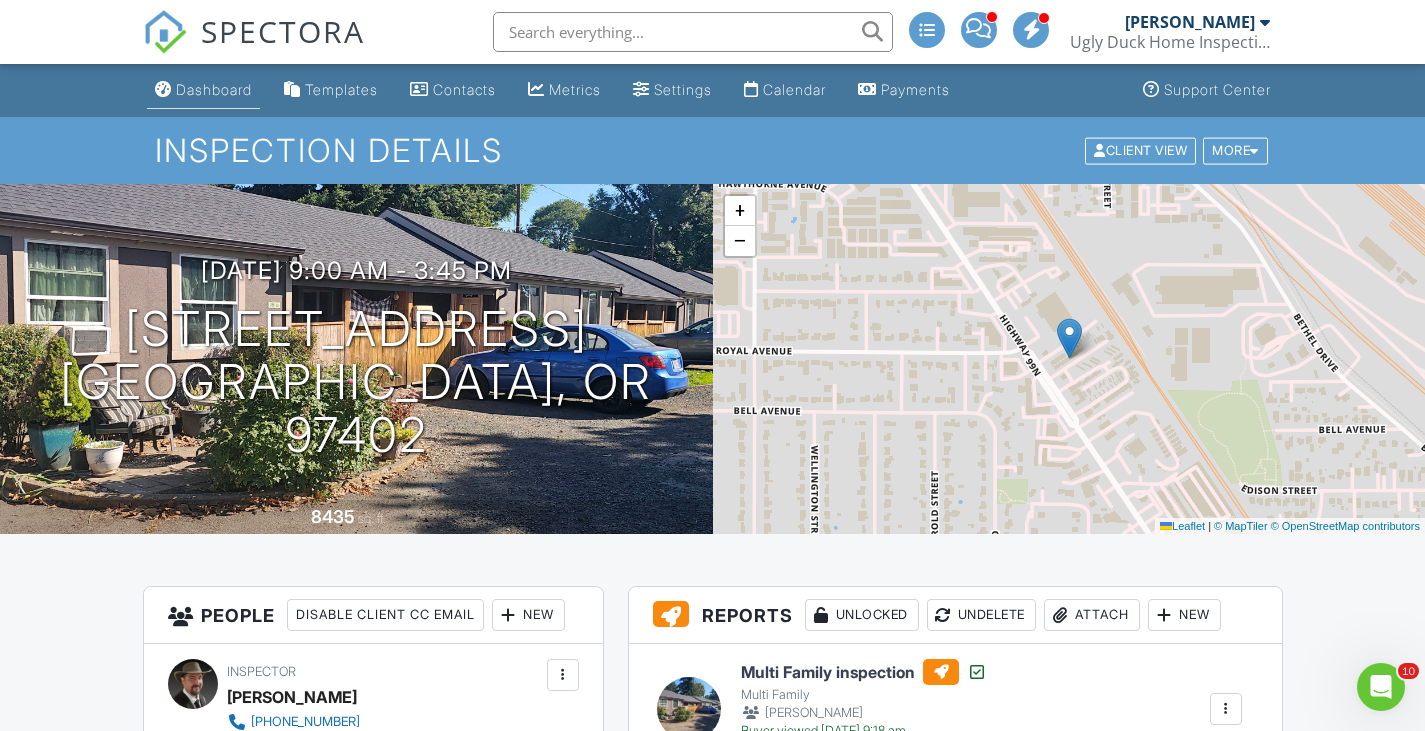 click on "Dashboard" at bounding box center (203, 90) 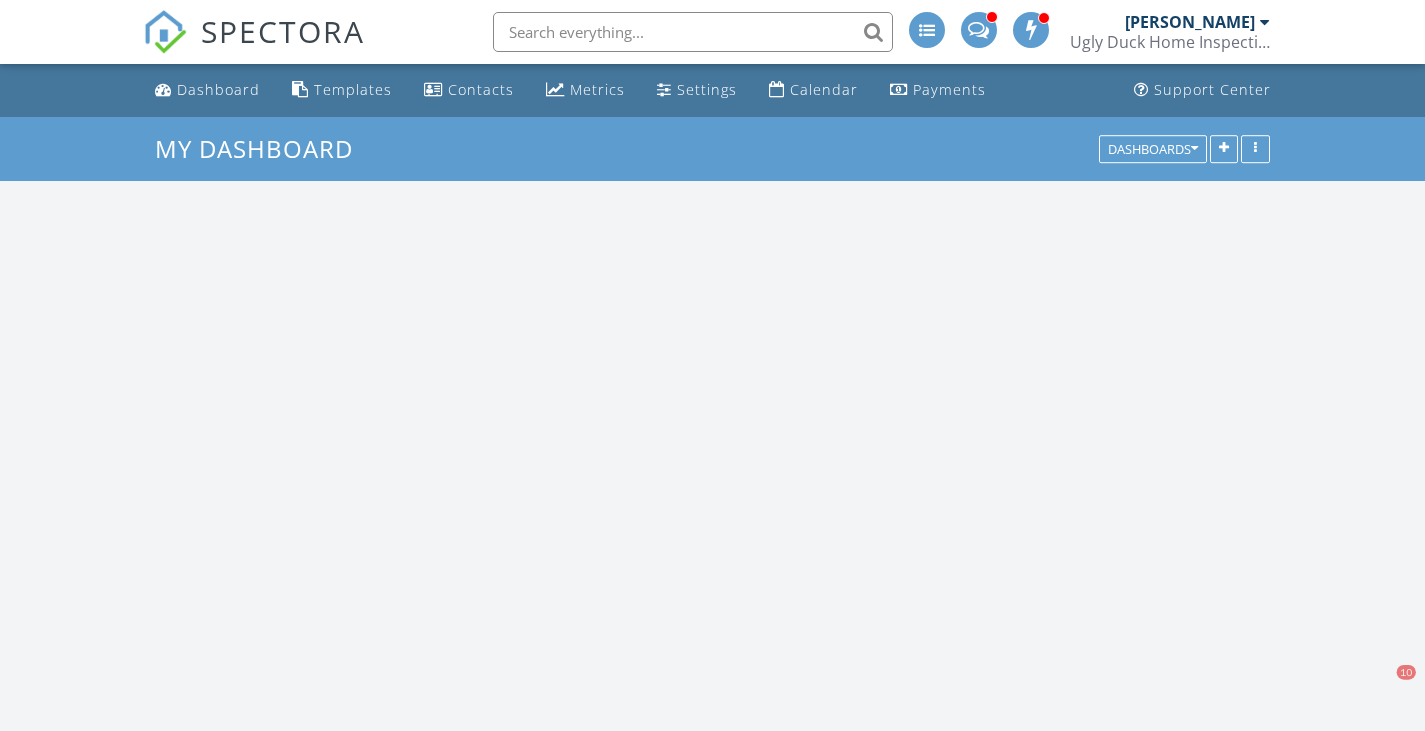 scroll, scrollTop: 0, scrollLeft: 0, axis: both 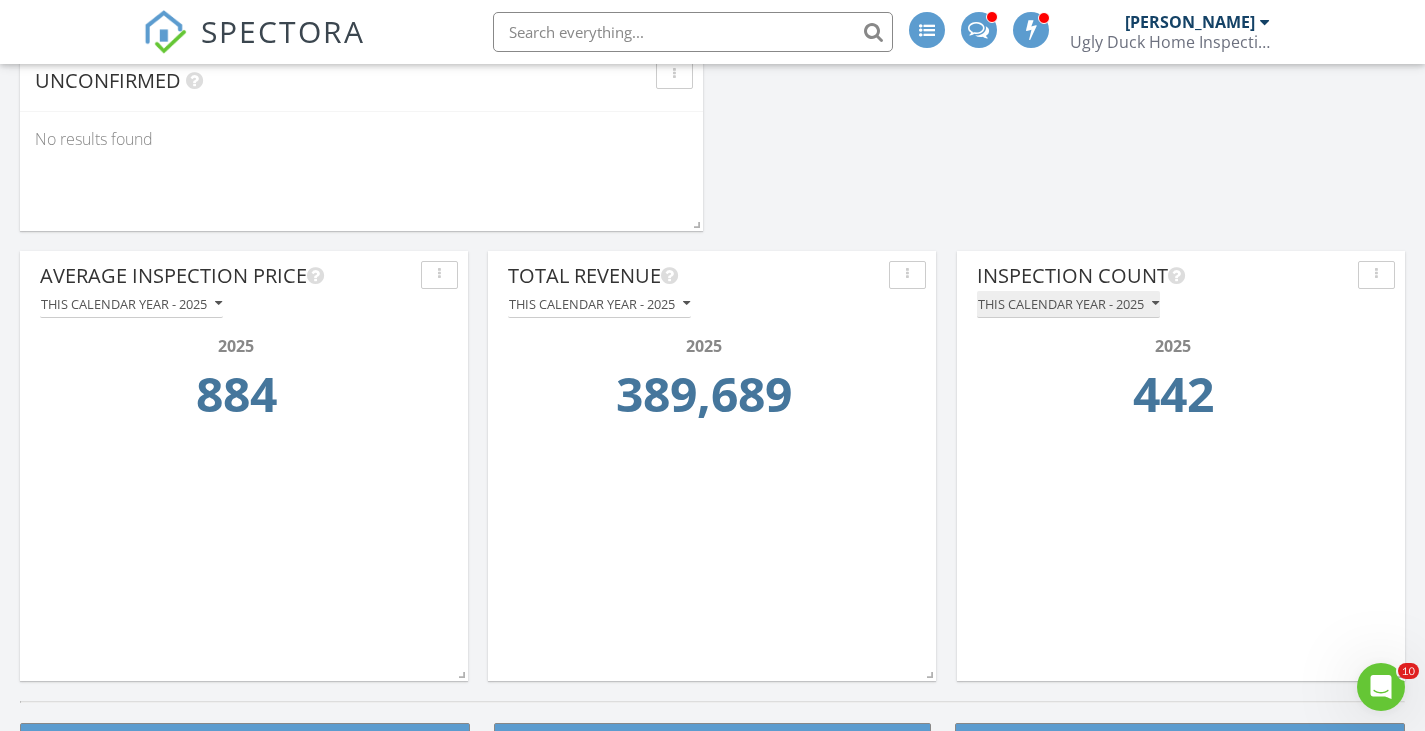 click on "This calendar year - 2025" at bounding box center (1068, 304) 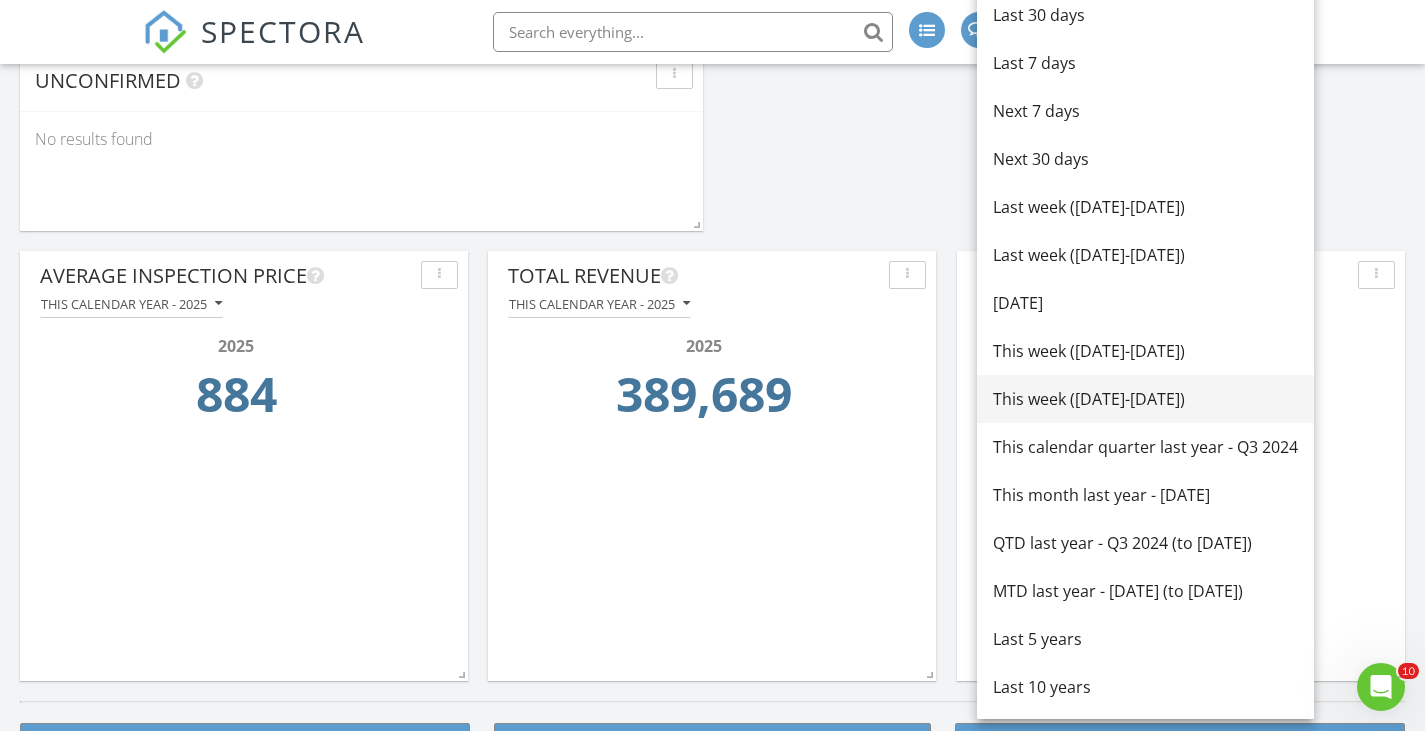 click on "This week ([DATE]-[DATE])" at bounding box center [1145, 399] 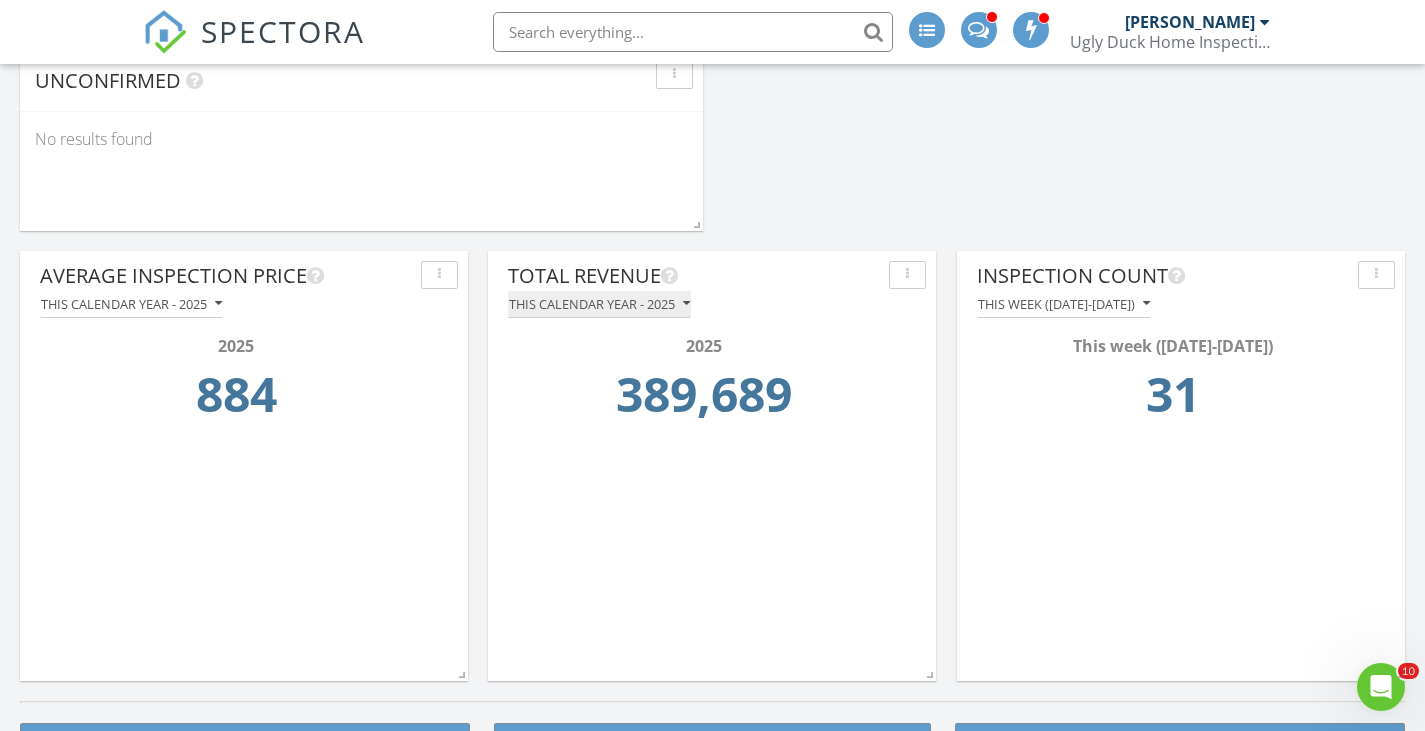 click on "This calendar year - 2025" at bounding box center [599, 304] 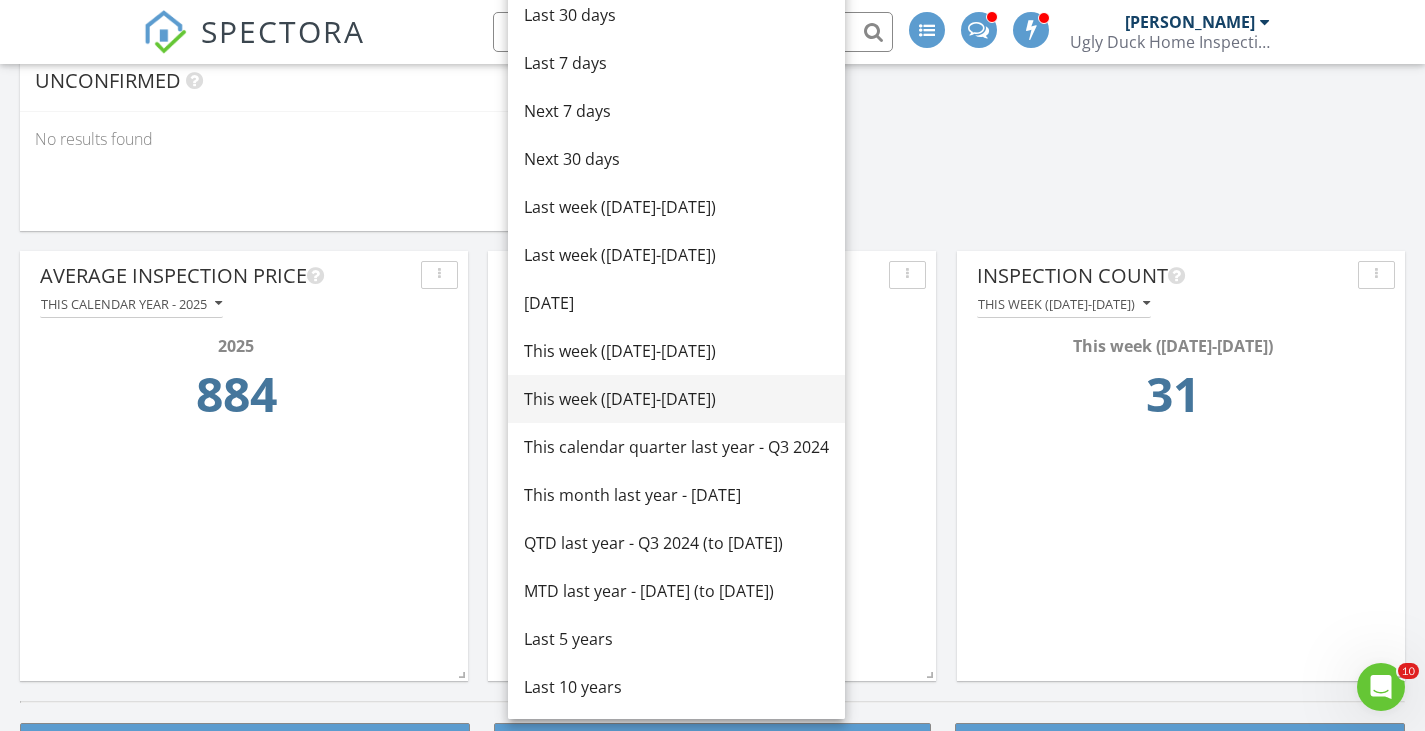 click on "This week (Monday-Sunday)" at bounding box center [676, 399] 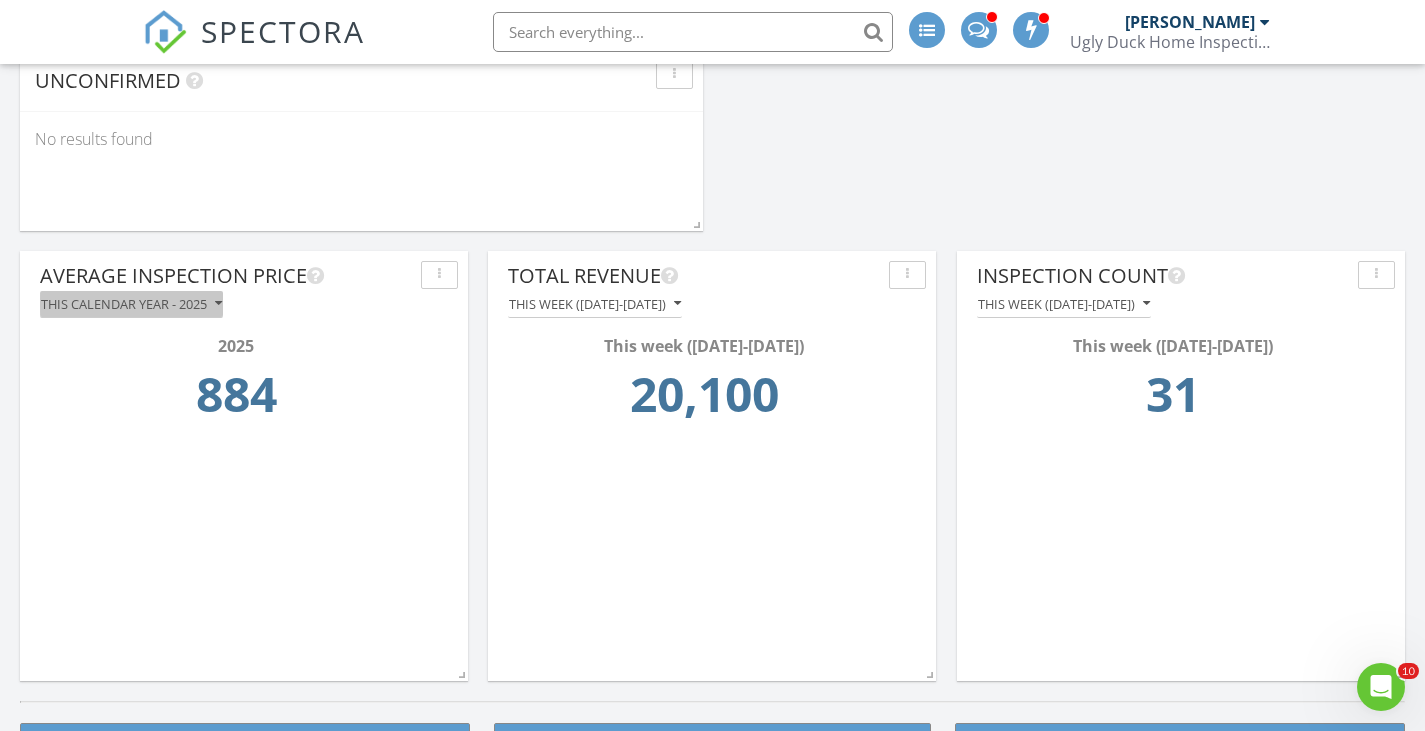 click on "This calendar year - 2025" at bounding box center [131, 304] 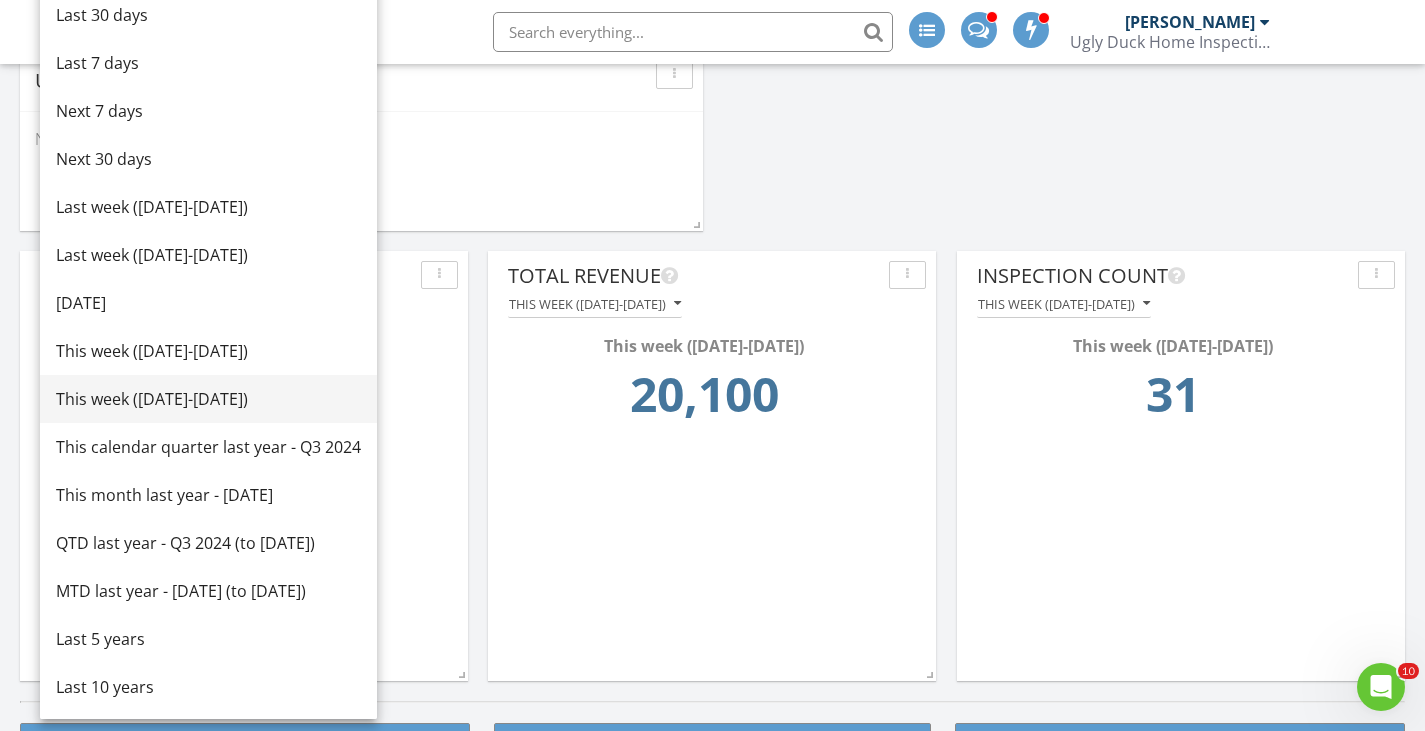 click on "This week ([DATE]-[DATE])" at bounding box center (208, 399) 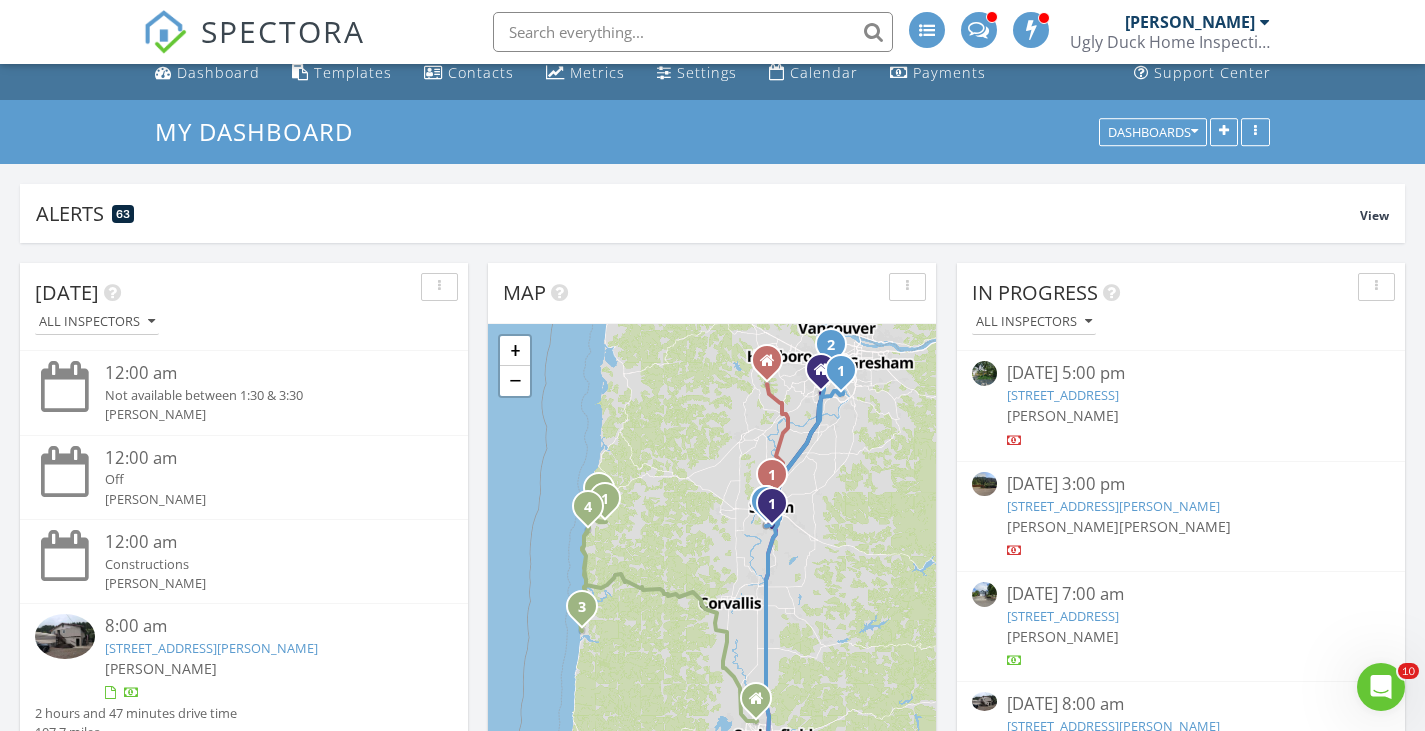 scroll, scrollTop: 0, scrollLeft: 0, axis: both 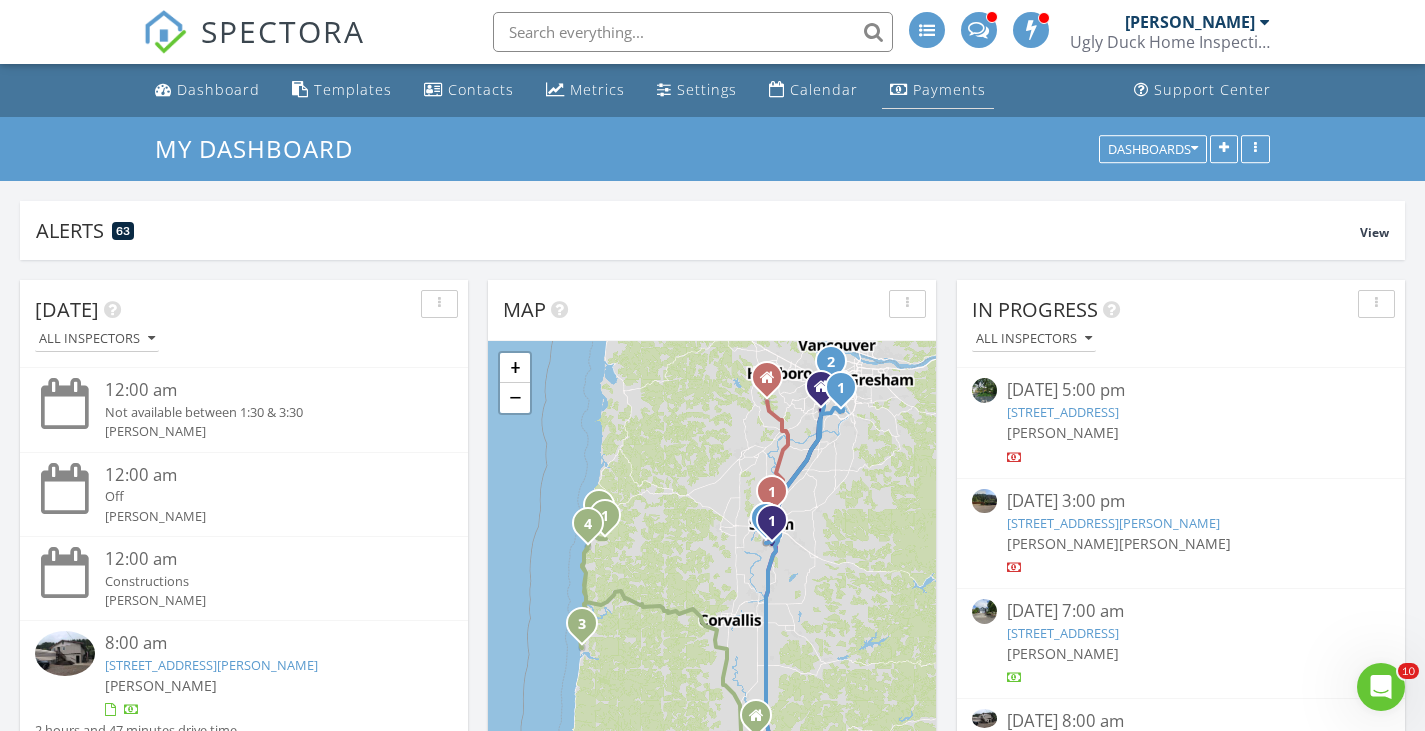 click on "Payments" at bounding box center [949, 89] 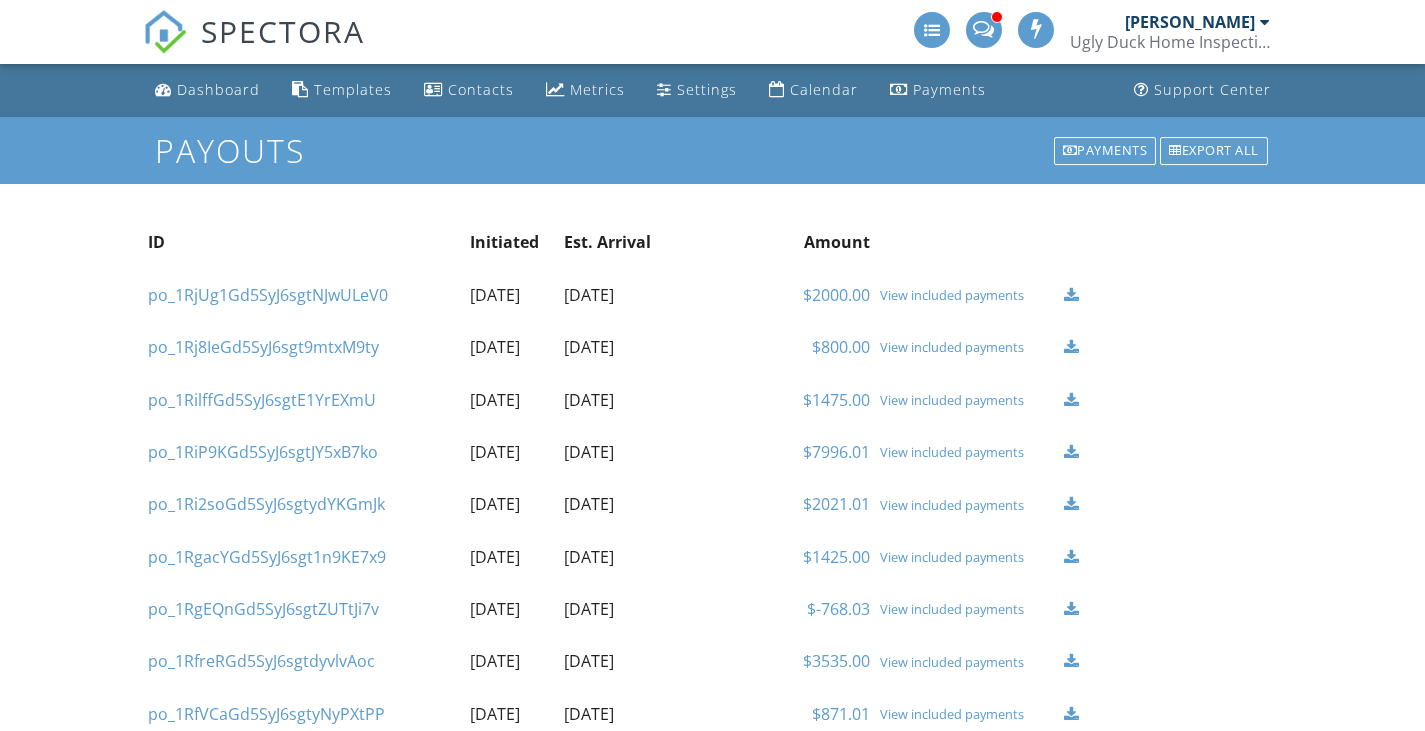 scroll, scrollTop: 0, scrollLeft: 0, axis: both 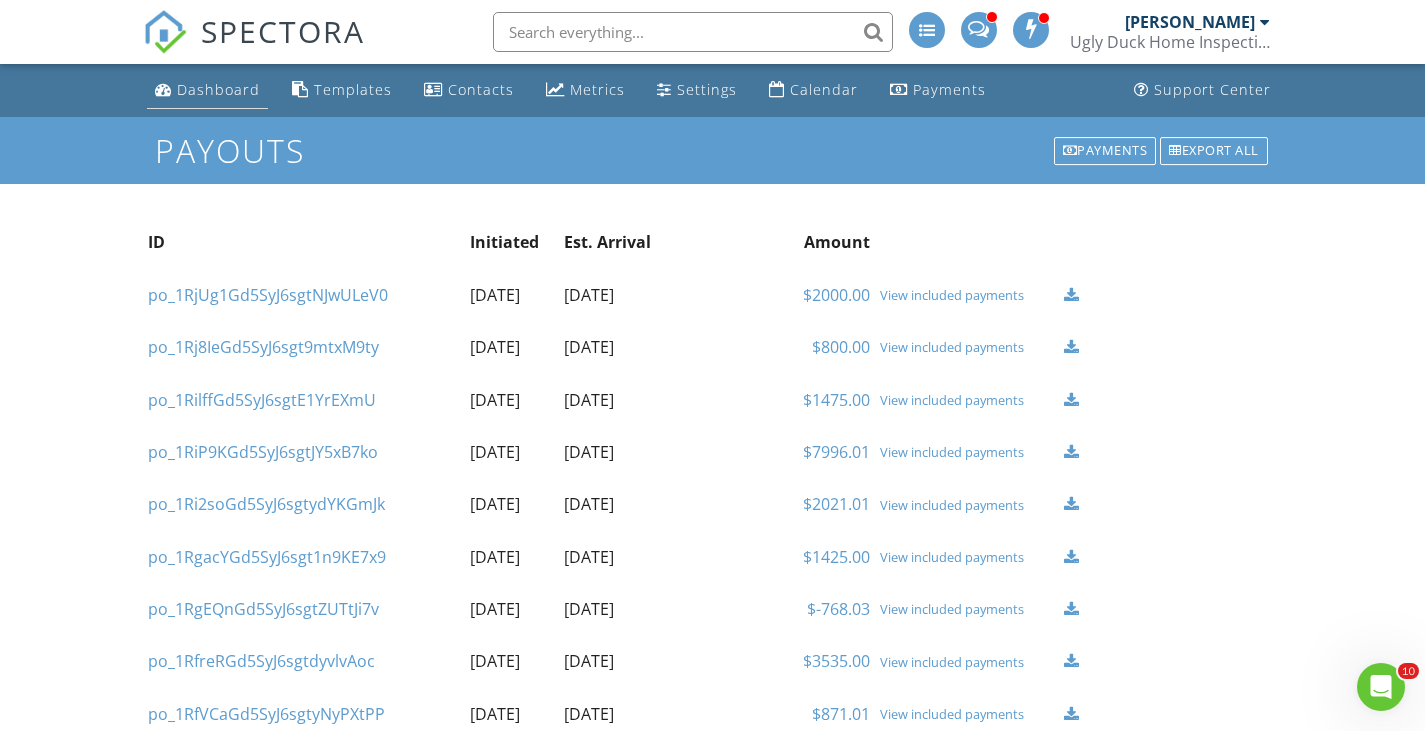 click on "Dashboard" at bounding box center (218, 89) 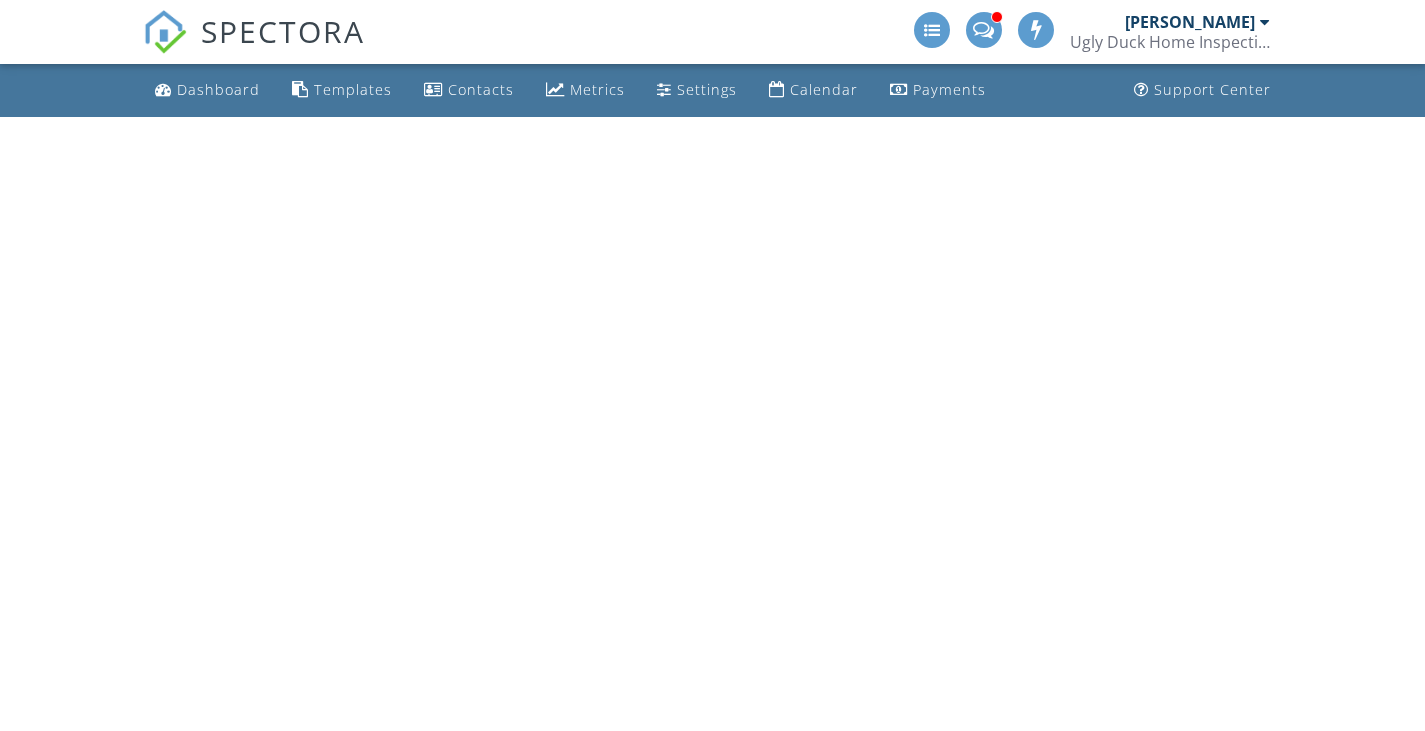 scroll, scrollTop: 0, scrollLeft: 0, axis: both 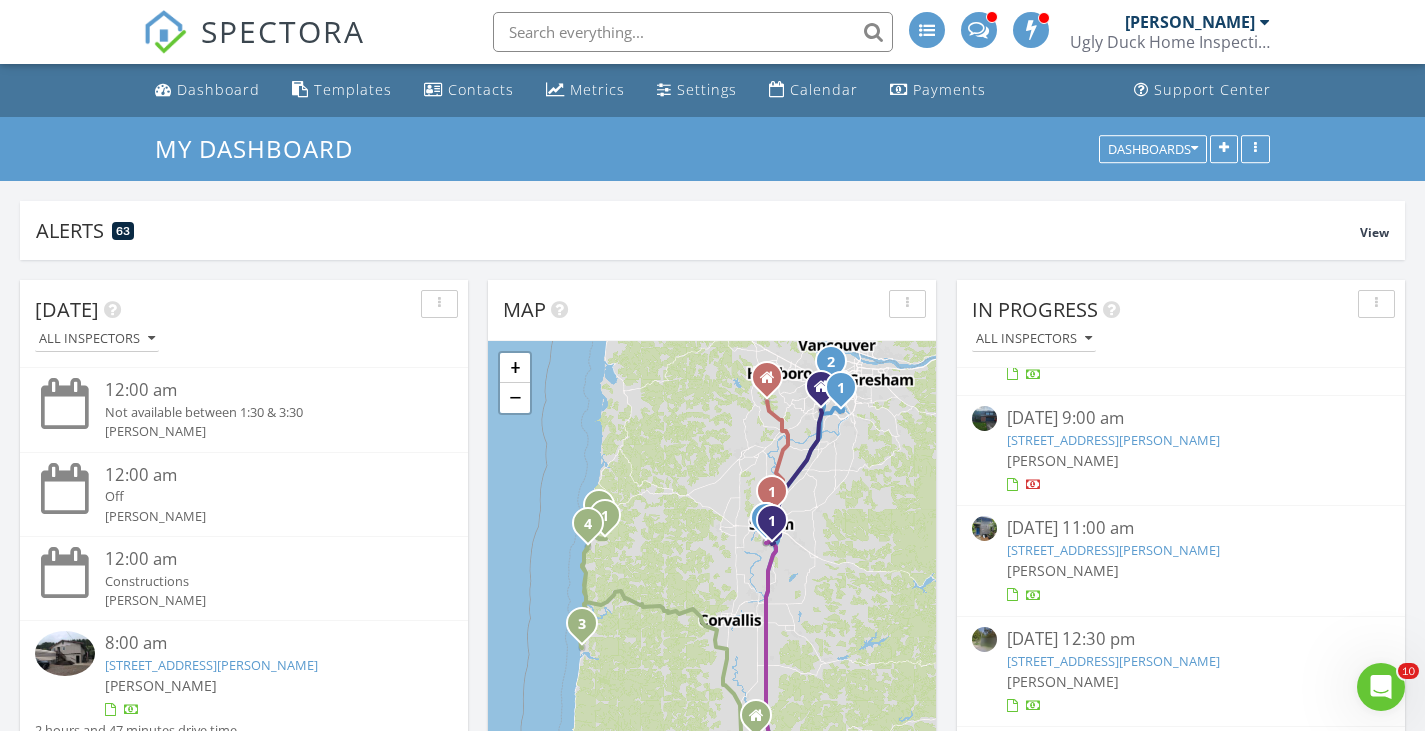 click on "07/10/25 9:00 am" at bounding box center [1181, 418] 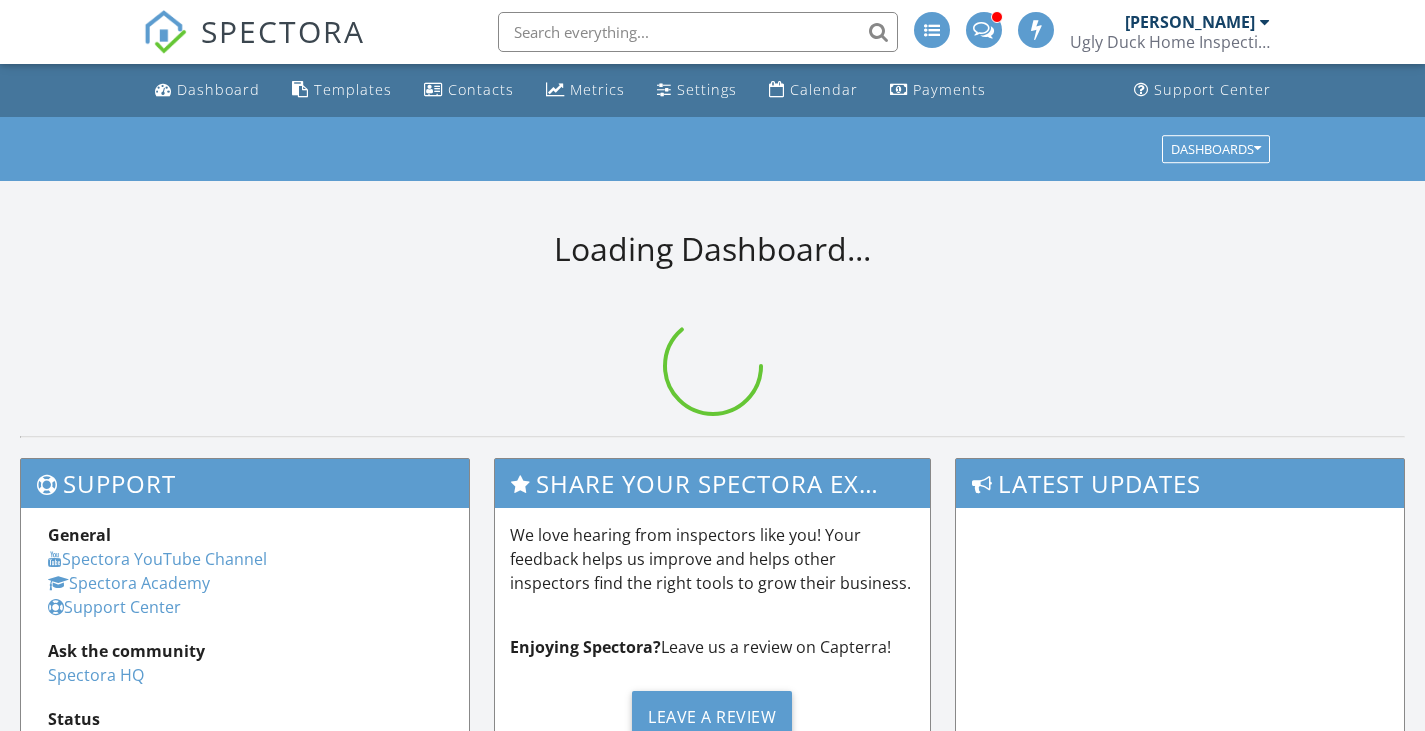 scroll, scrollTop: 0, scrollLeft: 0, axis: both 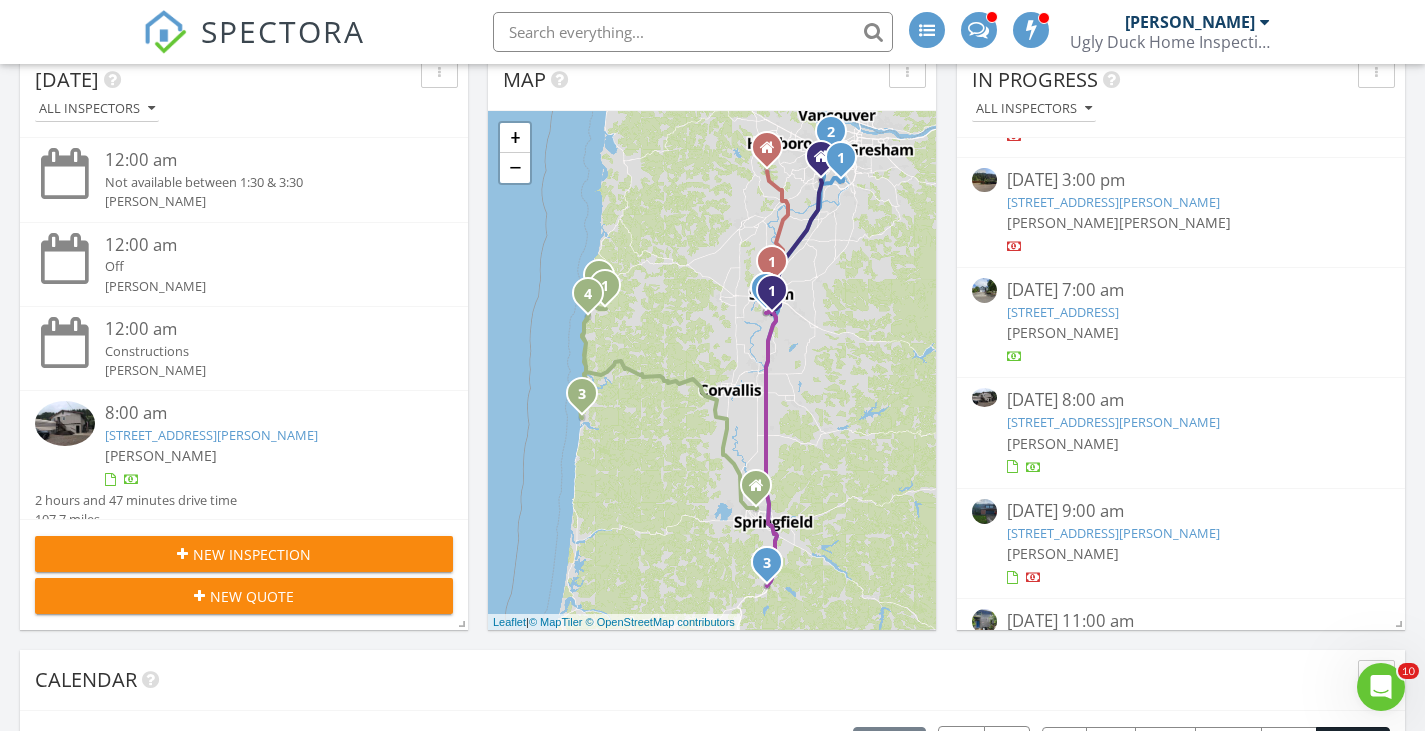 click on "3419 S Ballard Ln, Lincoln City, OR 97367" at bounding box center [1113, 422] 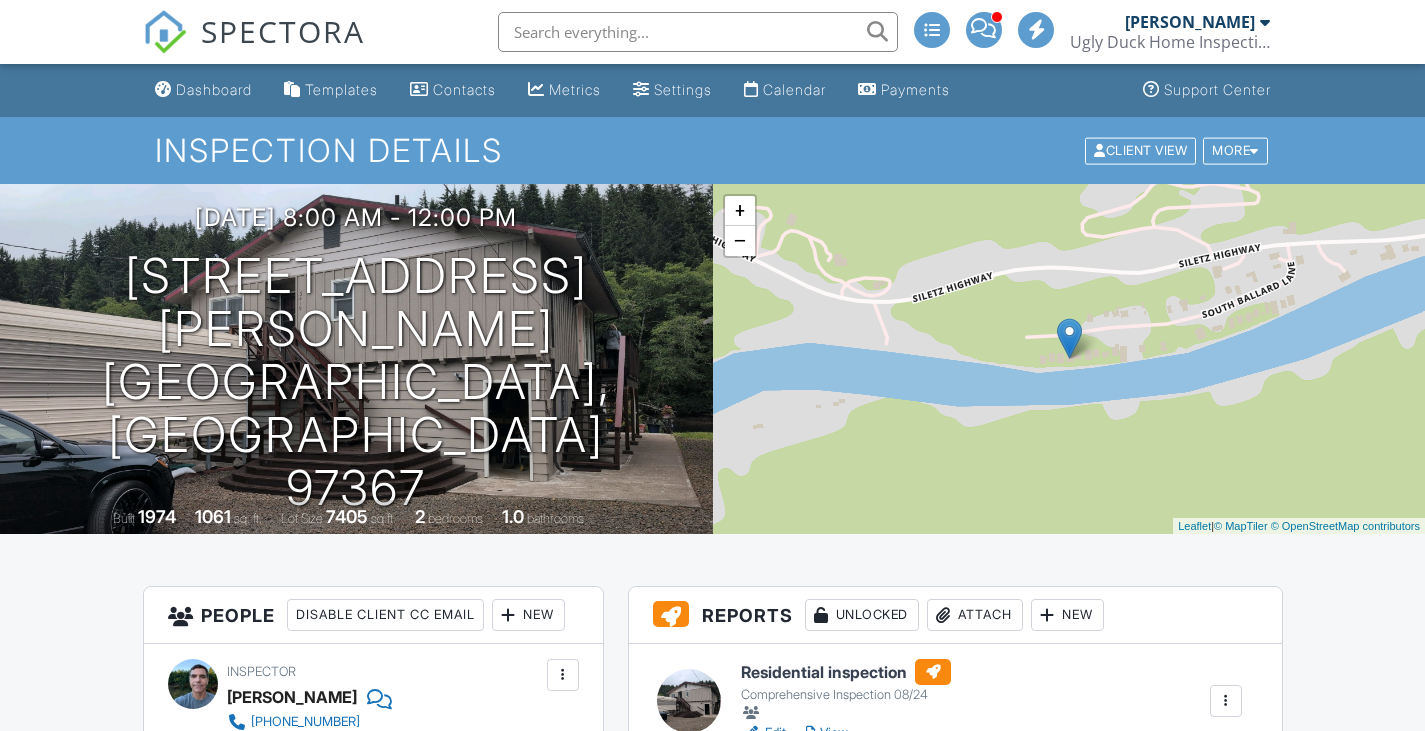 scroll, scrollTop: 39, scrollLeft: 0, axis: vertical 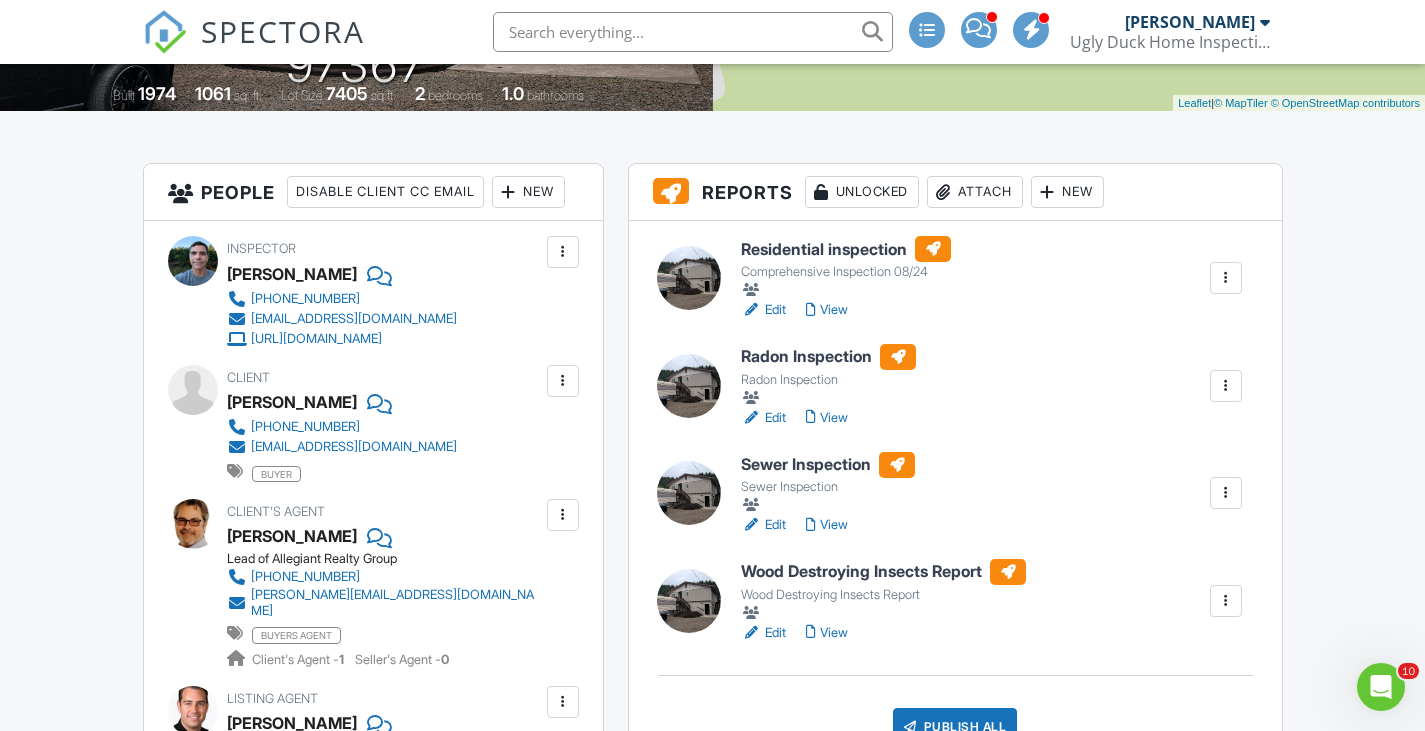 click on "SPECTORA
[PERSON_NAME]
Ugly Duck Home Inspections
Role:
Inspector
Change Role
Dashboard
New Inspection
Inspections
Calendar
Template Editor
Contacts
Automations
Team
Metrics
Payments
Data Exports
Time Tracking
Billing
Conversations
Tasks
Reporting
Advanced
Equipment
Settings
What's New
Sign Out
Change Active Role
Your account has more than one possible role. Please choose how you'd like to view the site:
Company/Agency
City
Role
Dashboard
Templates
Contacts
Metrics
Settings
Calendar
Payments
Support Center
Inspection Details
Client View
More" at bounding box center (712, 2290) 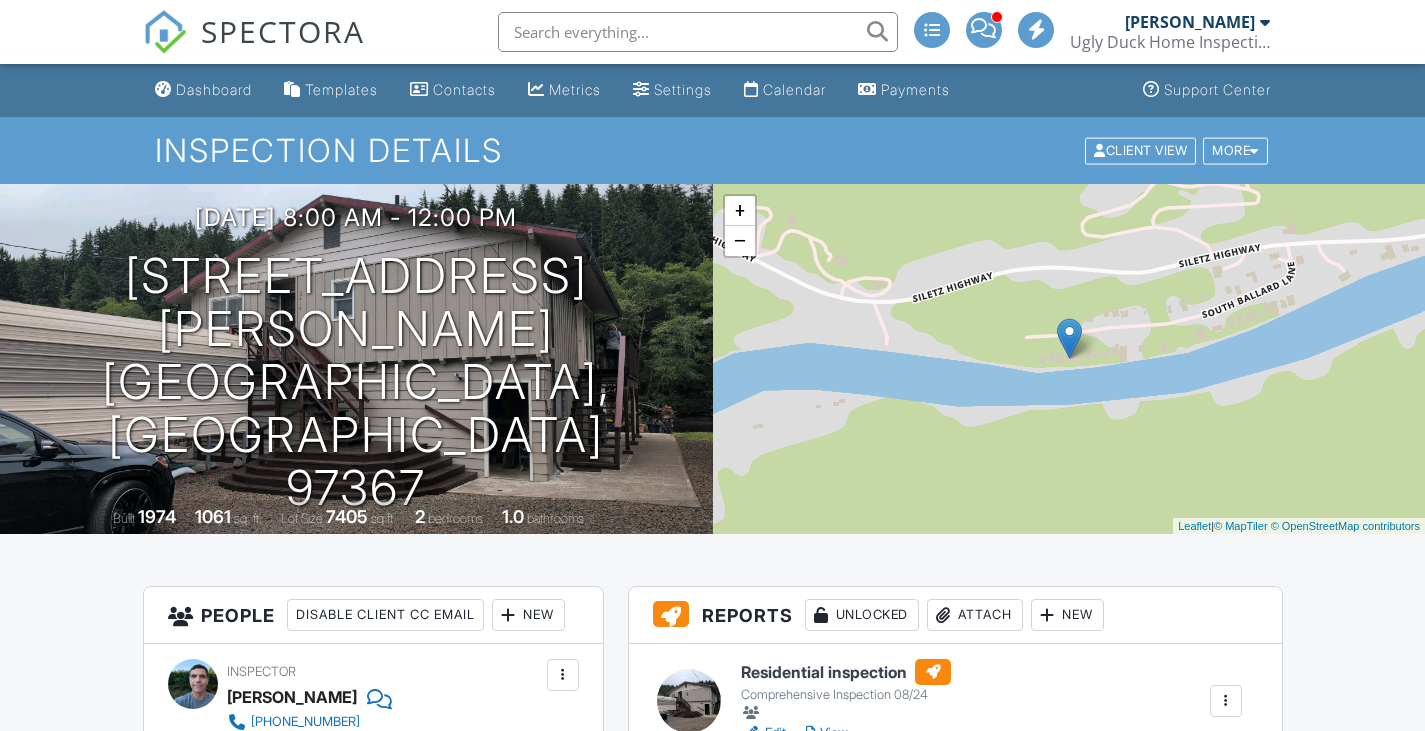 scroll, scrollTop: 490, scrollLeft: 0, axis: vertical 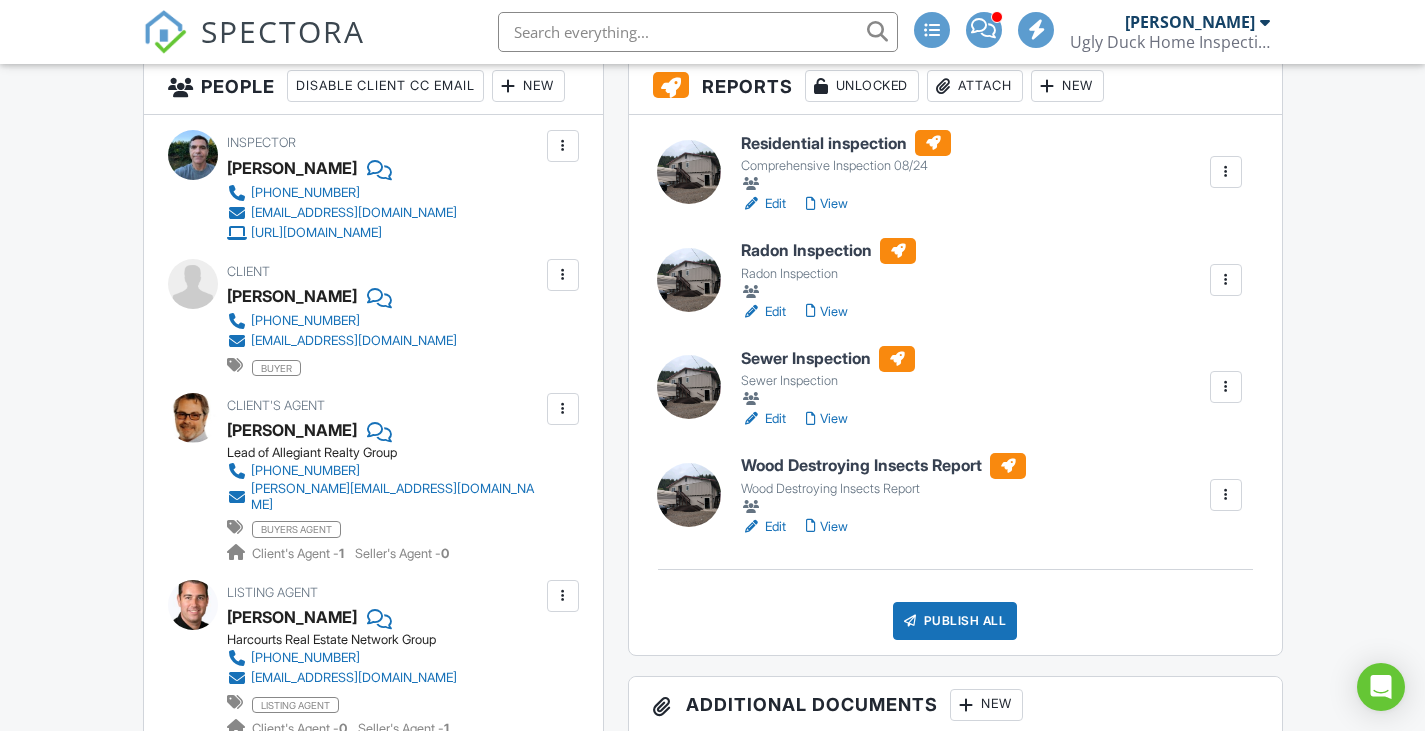 click on "Sewer Inspection" at bounding box center (828, 359) 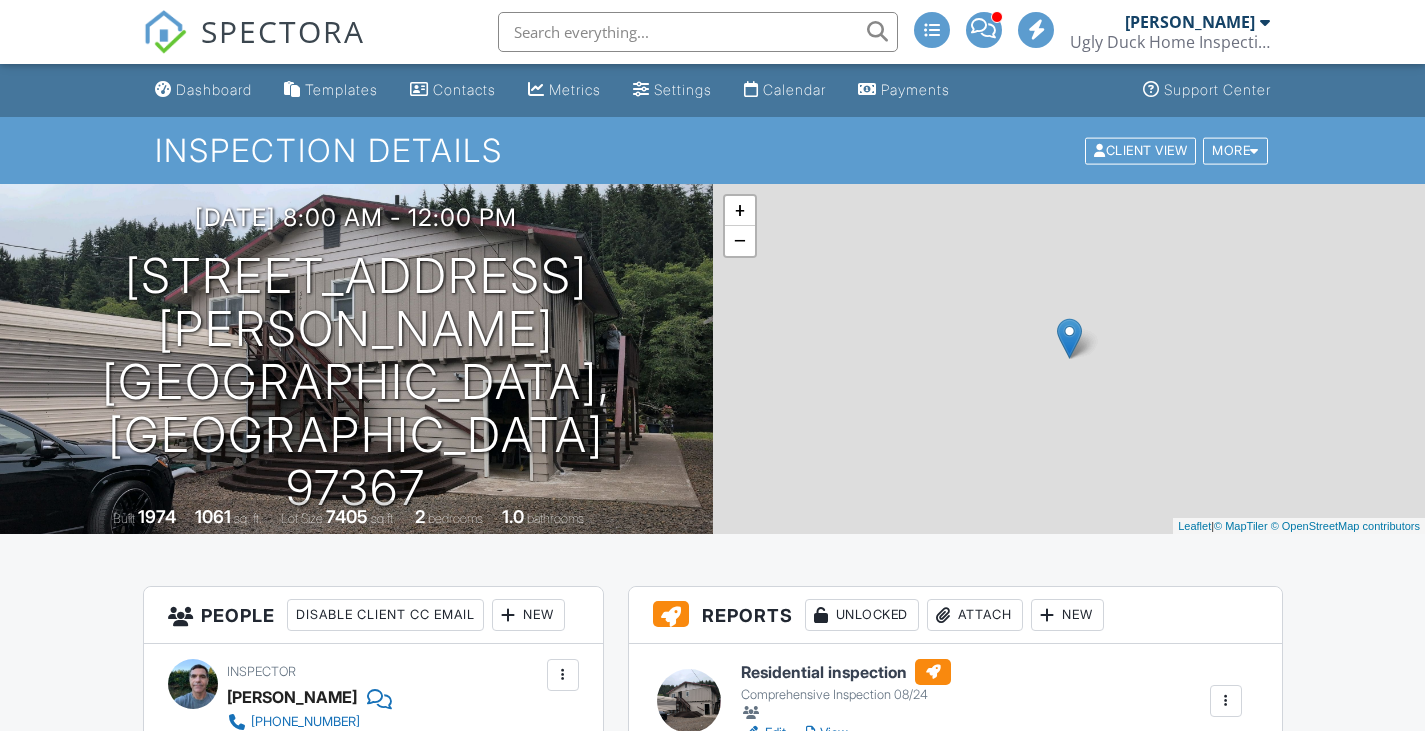 scroll, scrollTop: 0, scrollLeft: 0, axis: both 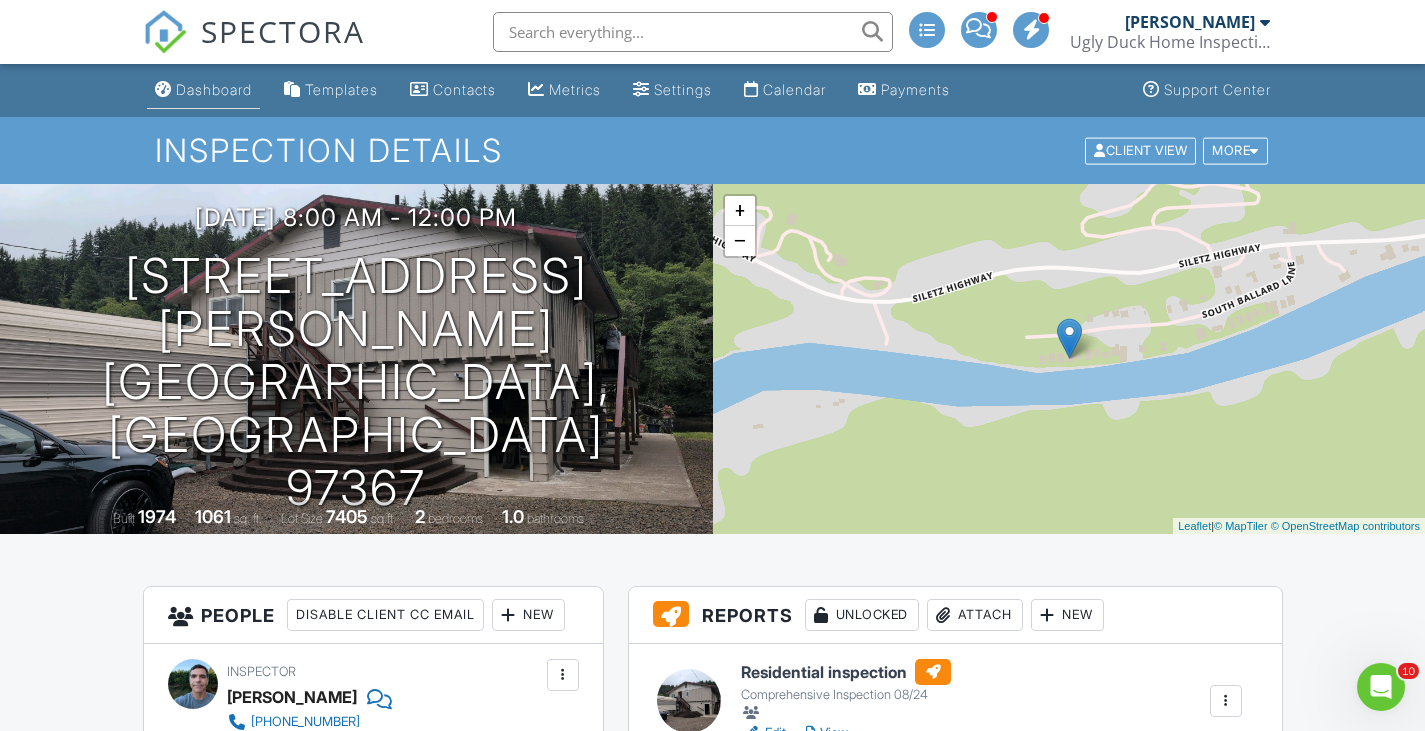 click on "Dashboard" at bounding box center [214, 89] 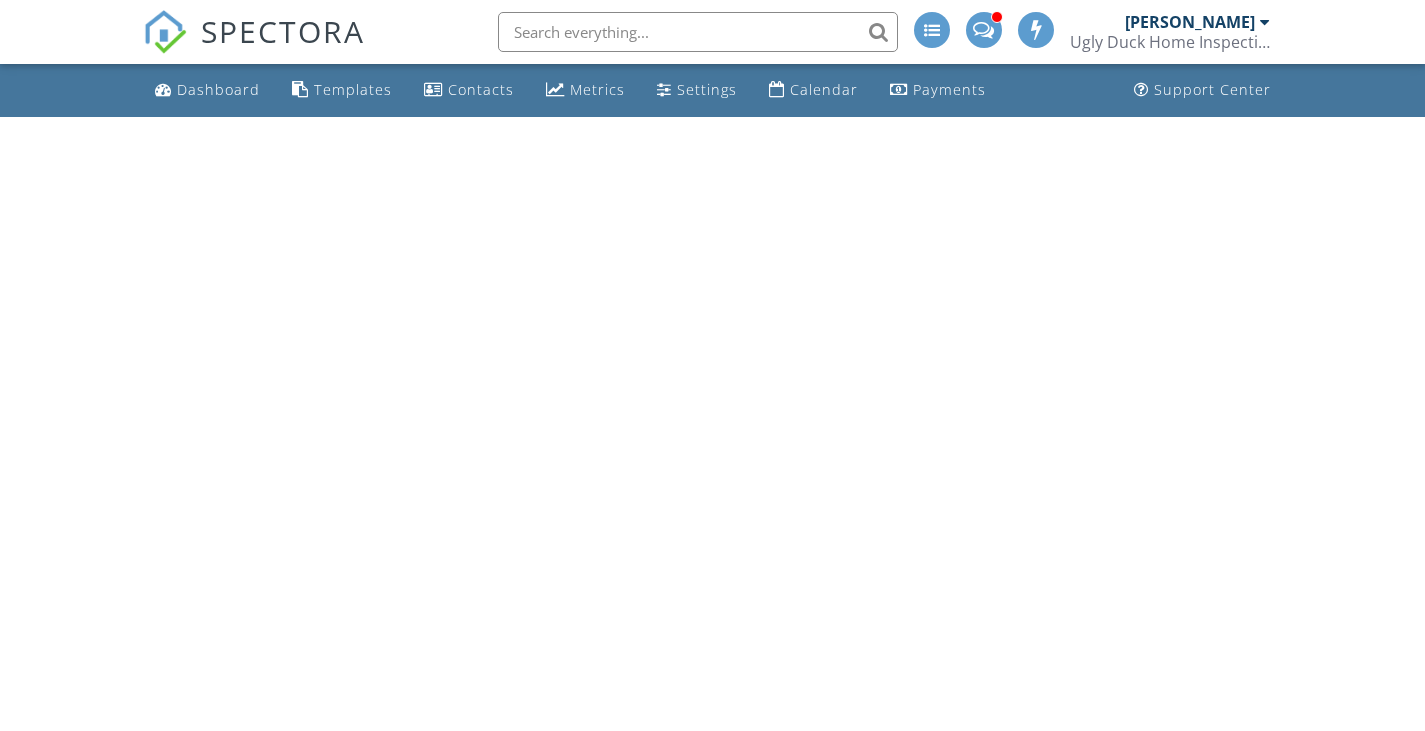 scroll, scrollTop: 0, scrollLeft: 0, axis: both 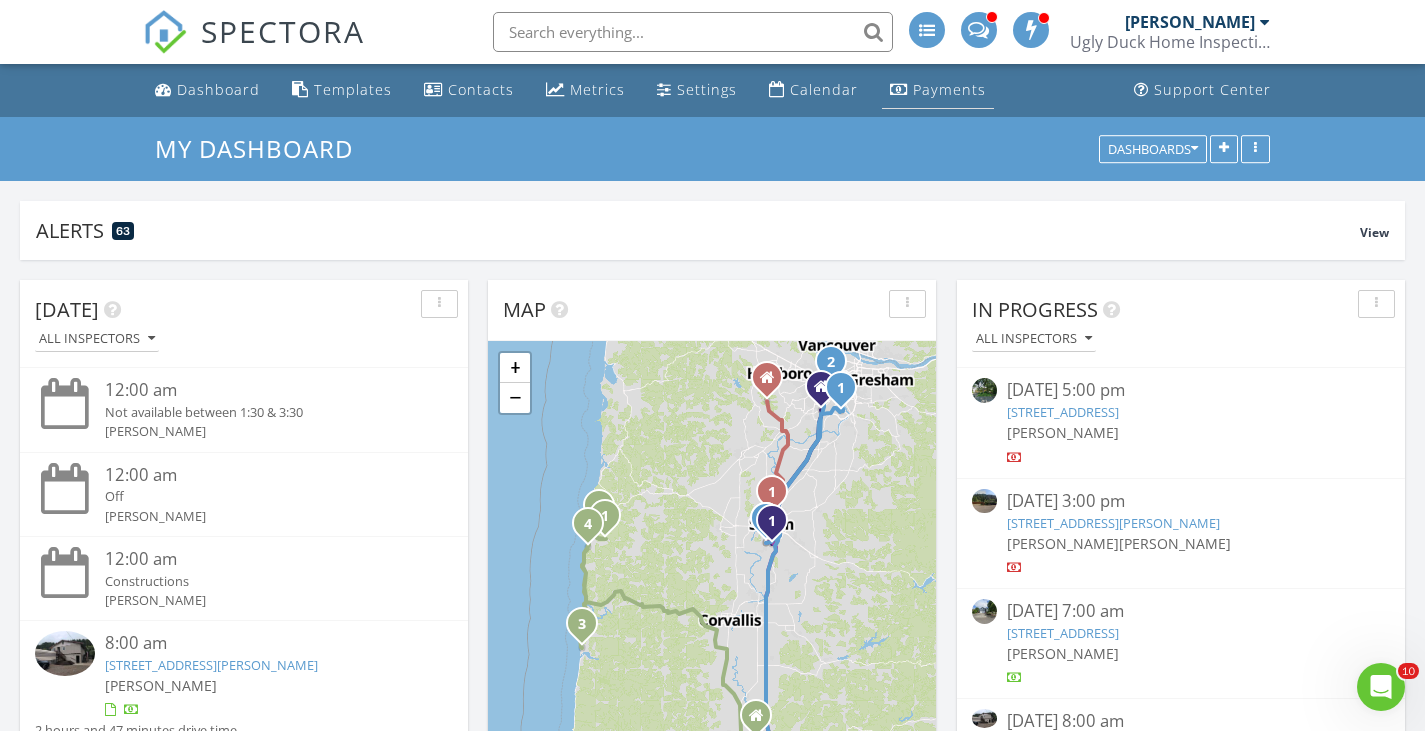 click on "Payments" at bounding box center [938, 90] 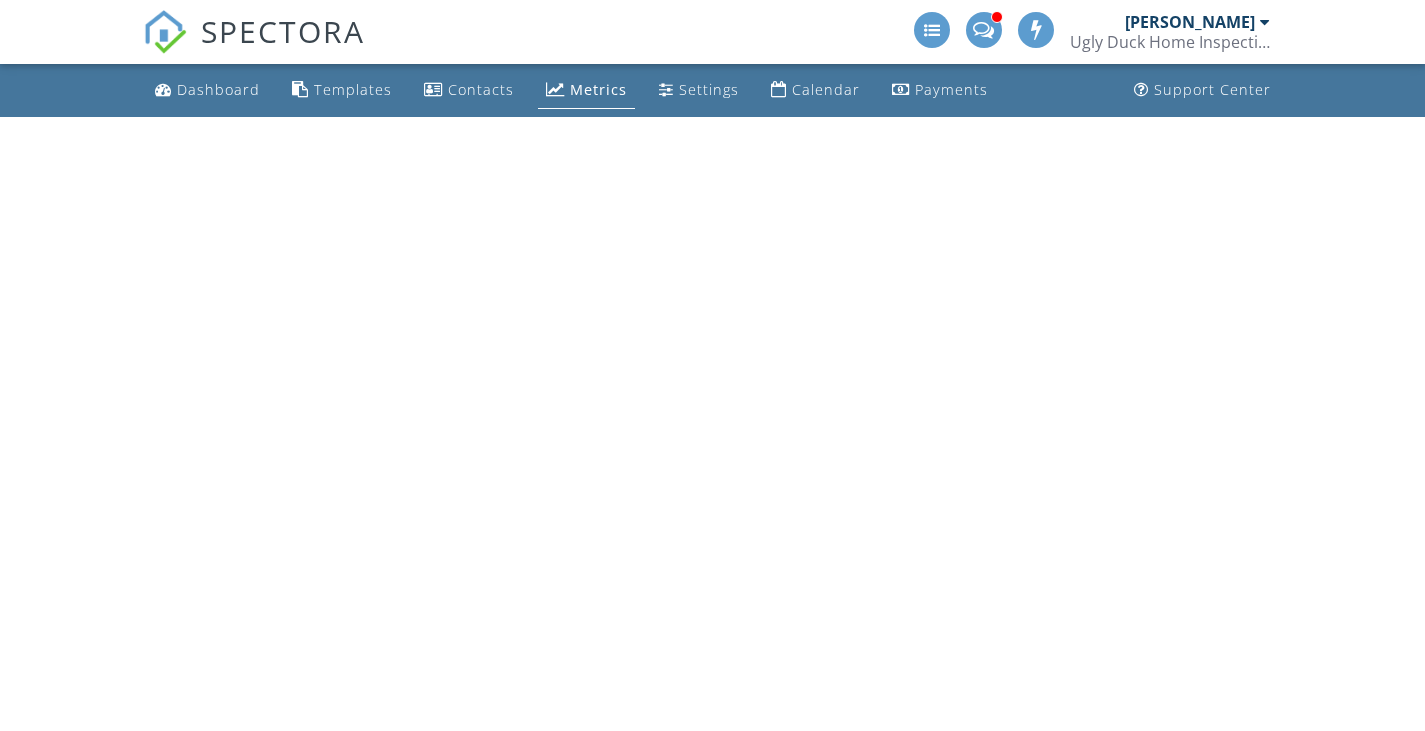 scroll, scrollTop: 0, scrollLeft: 0, axis: both 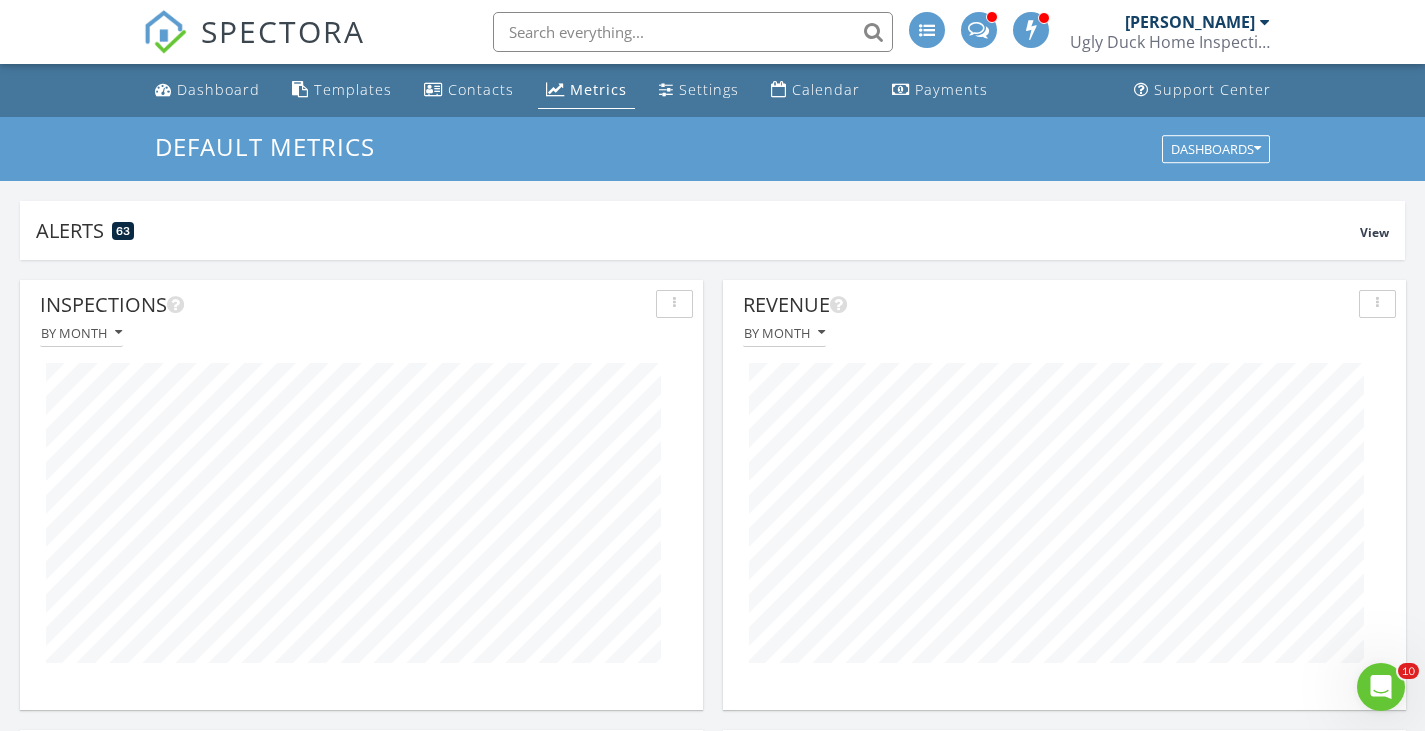 click on "Alerts
63   View
Company
Inspection
63   Learn More          No new alerts
You can view
dismissed alerts
if you need
Paysplit
This team inspection for 749 SE 2nd St, Toledo, OR 97391 address on 07/14/2025 requires pay split assignments.
View
Dismiss     today   Service Limitation
Primary inspector is unable to fulfill the following services: Comprehensive Inspection, Outbuilding for 1149 23rd Ave SE, Albany, OR 97322 address on 07/14/2025.
View
Dismiss     today   Service Limitation
Primary inspector is unable to fulfill the following services: Comprehensive Inspection for 1251 NW Wenger Ln, Seal Rock, OR 97376 address on 07/10/2025.
View
Dismiss     yesterday   Service Limitation
View
Dismiss     yesterday   Service Limitation
View
Dismiss     2d         Dismiss" at bounding box center (712, 1130) 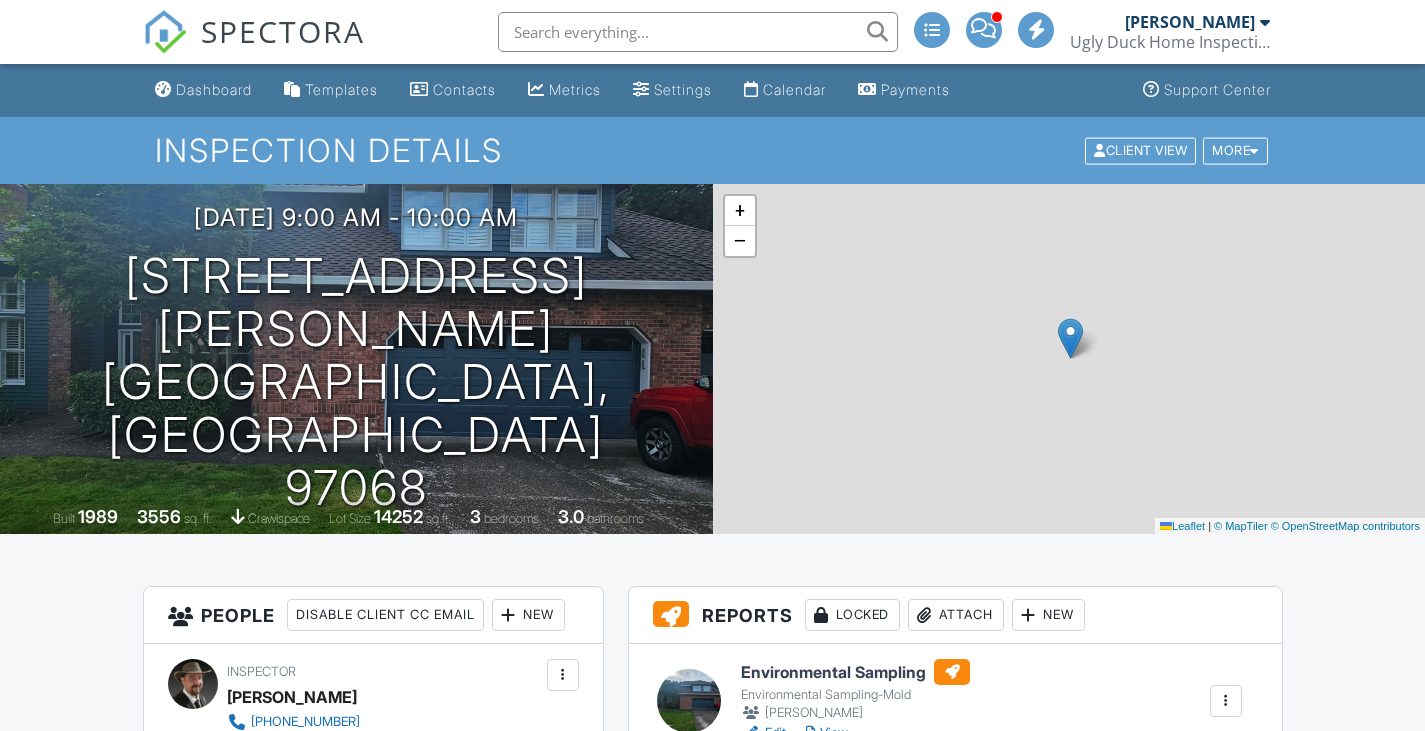 scroll, scrollTop: 0, scrollLeft: 0, axis: both 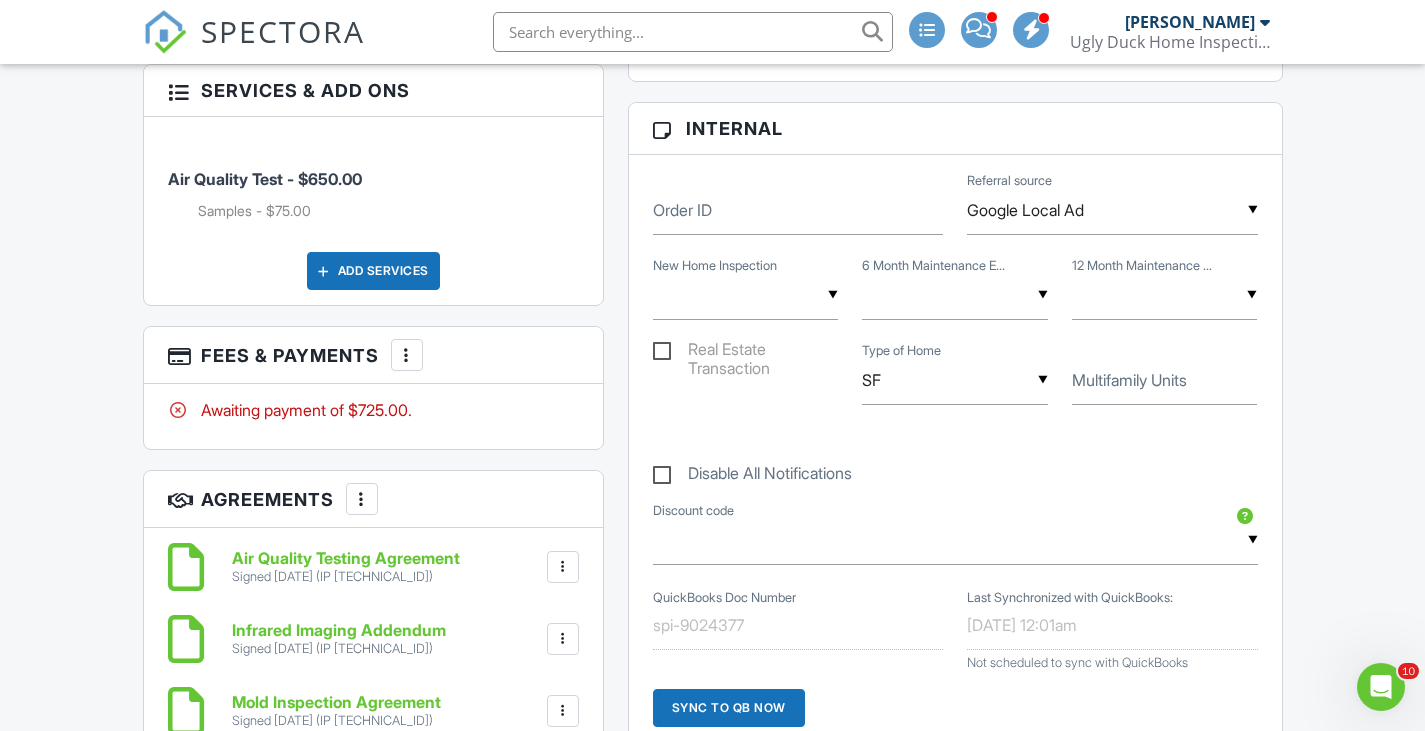 click on "SPECTORA
Kurvin Gordon
Ugly Duck Home Inspections
Role:
Inspector
Change Role
Dashboard
New Inspection
Inspections
Calendar
Template Editor
Contacts
Automations
Team
Metrics
Payments
Data Exports
Time Tracking
Billing
Conversations
Tasks
Reporting
Advanced
Equipment
Settings
What's New
Sign Out
Change Active Role
Your account has more than one possible role. Please choose how you'd like to view the site:
Company/Agency
City
Role
Dashboard
Templates
Contacts
Metrics
Settings
Calendar
Payments
Support Center
Inspection Details
Client View
More" at bounding box center [712, 1111] 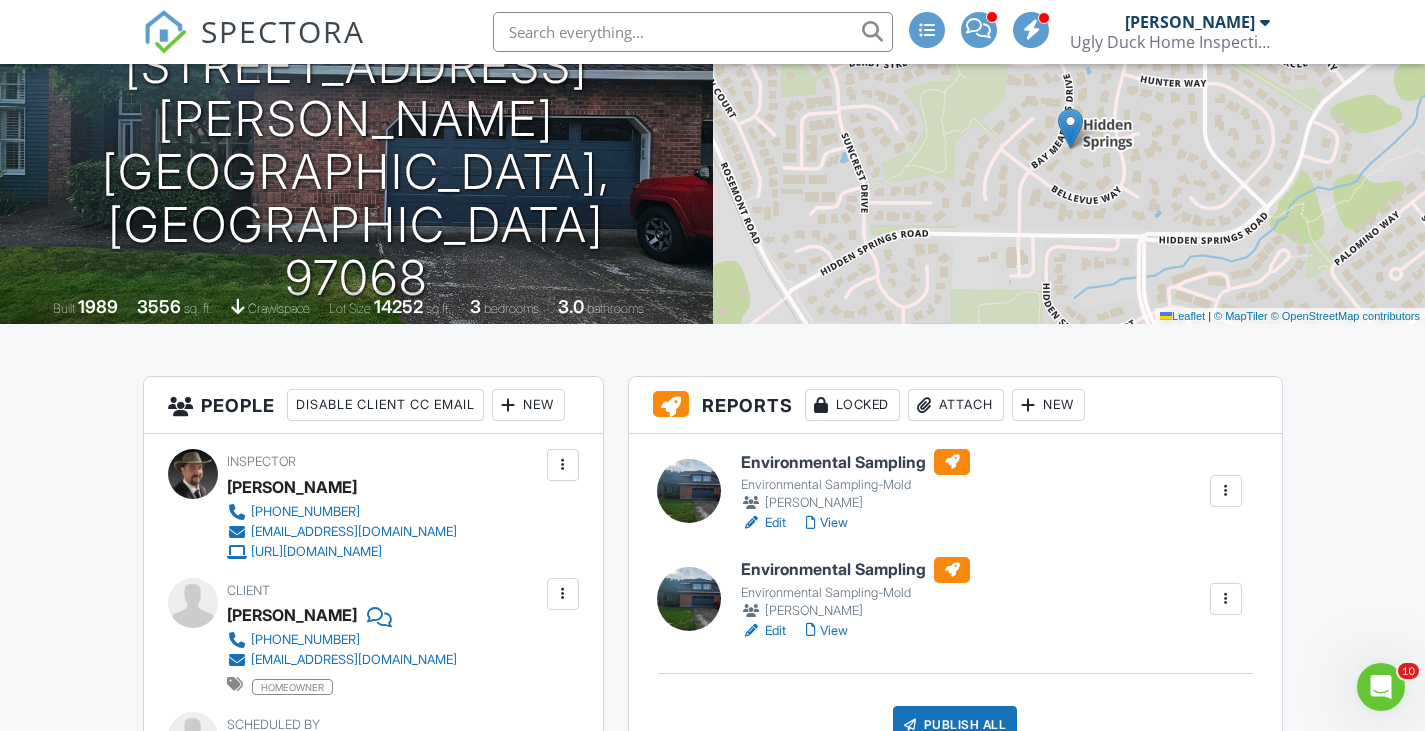 scroll, scrollTop: 207, scrollLeft: 0, axis: vertical 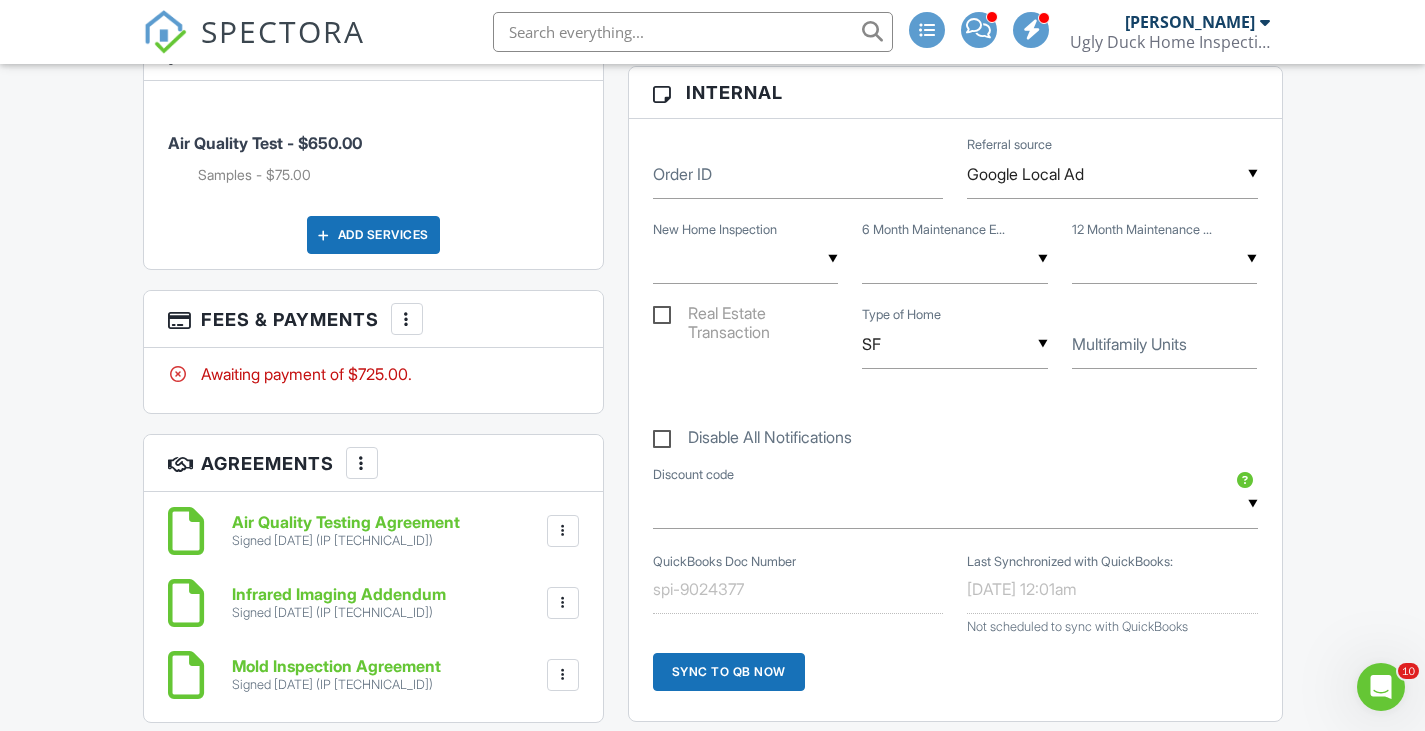 click on "More" at bounding box center [407, 319] 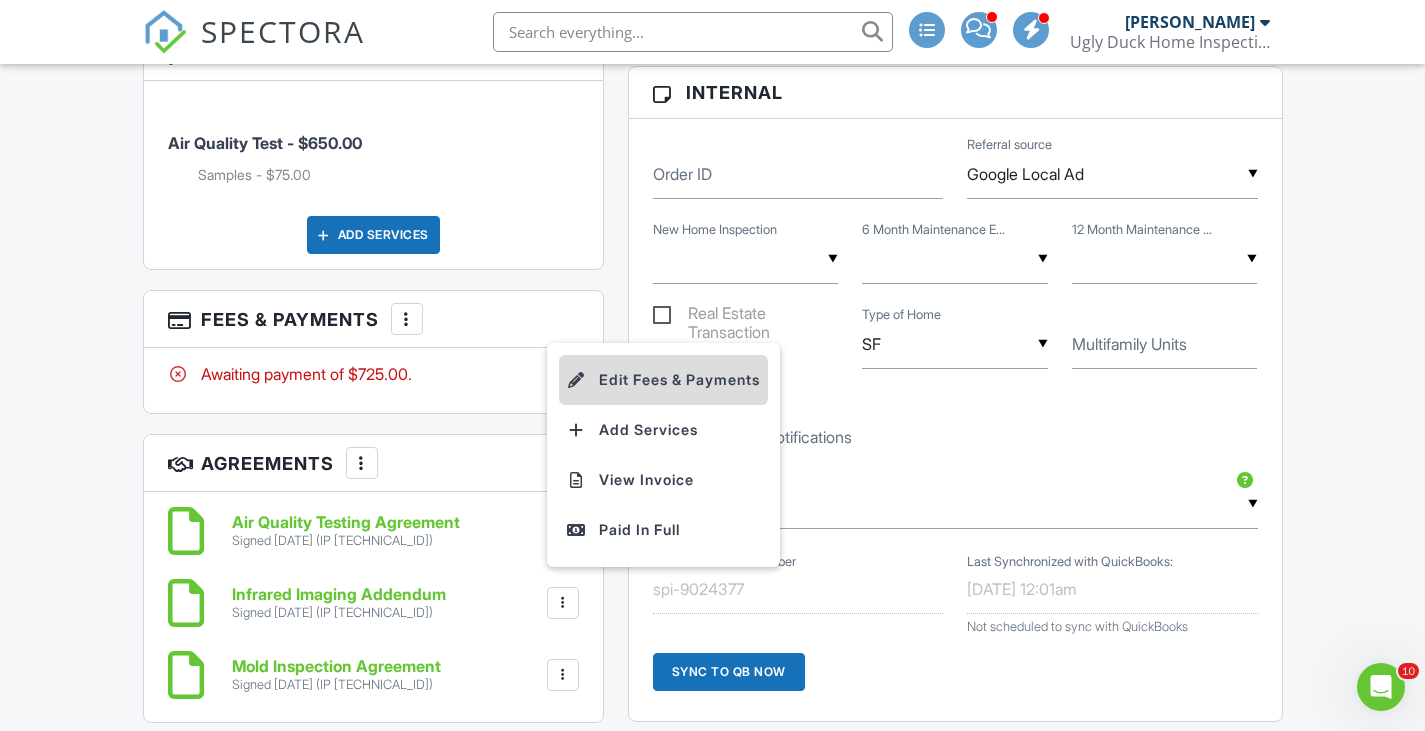 click at bounding box center [577, 380] 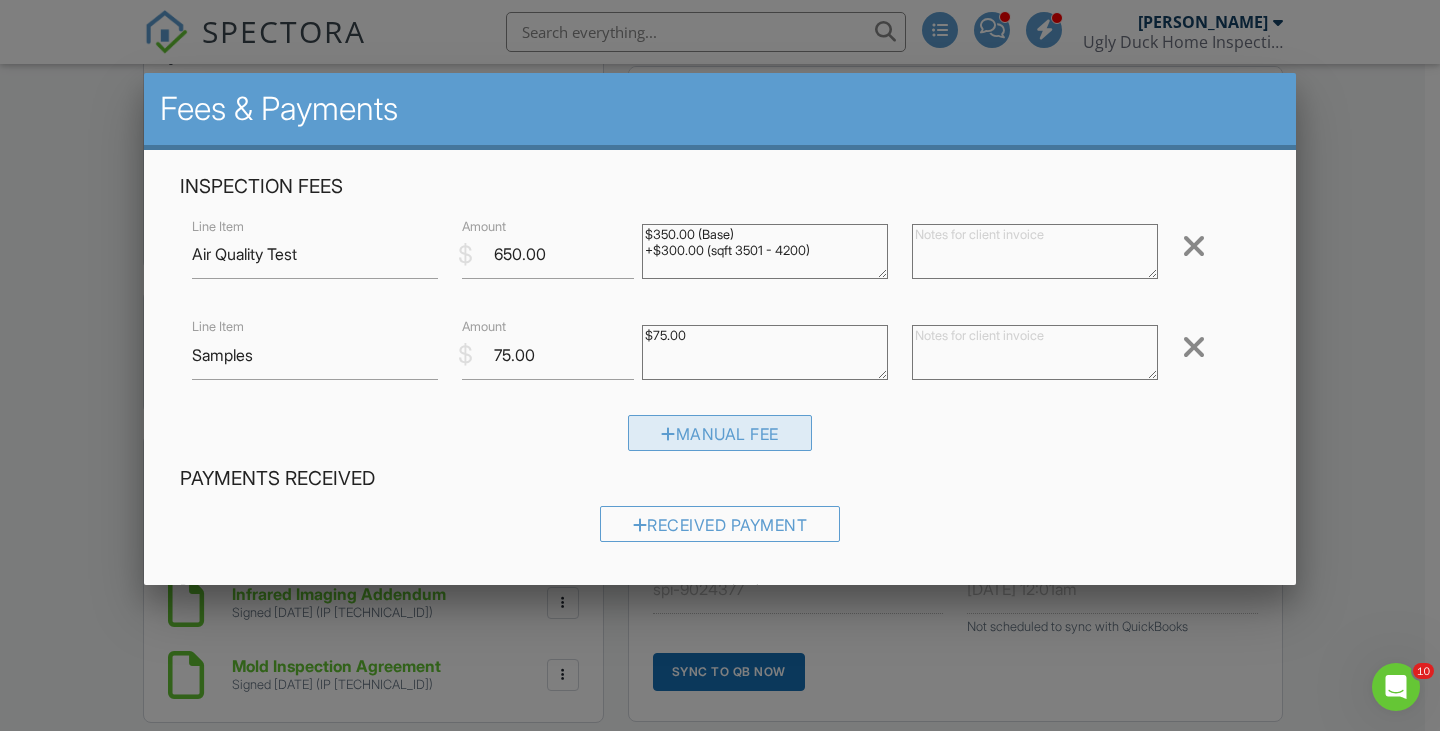 click on "Manual Fee" at bounding box center (720, 433) 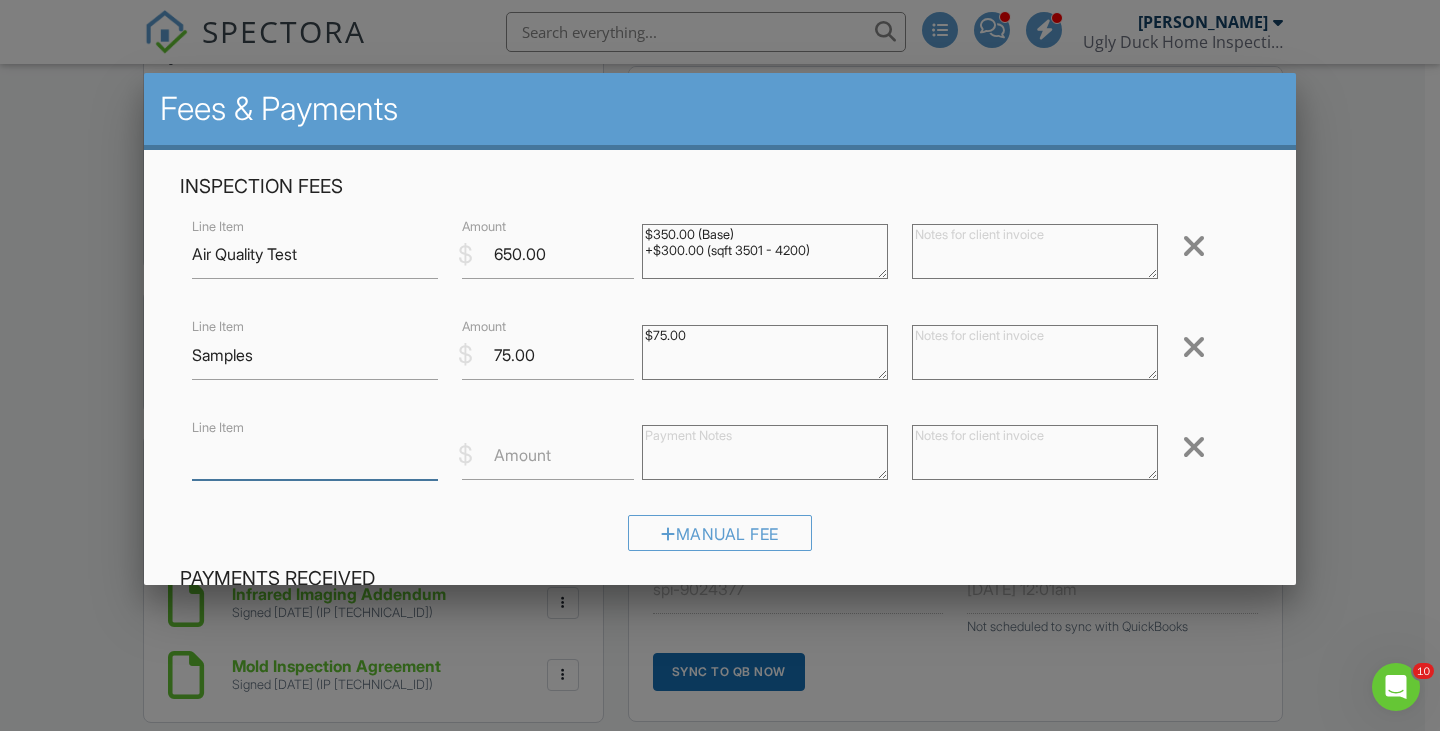 click on "Line Item" at bounding box center (315, 455) 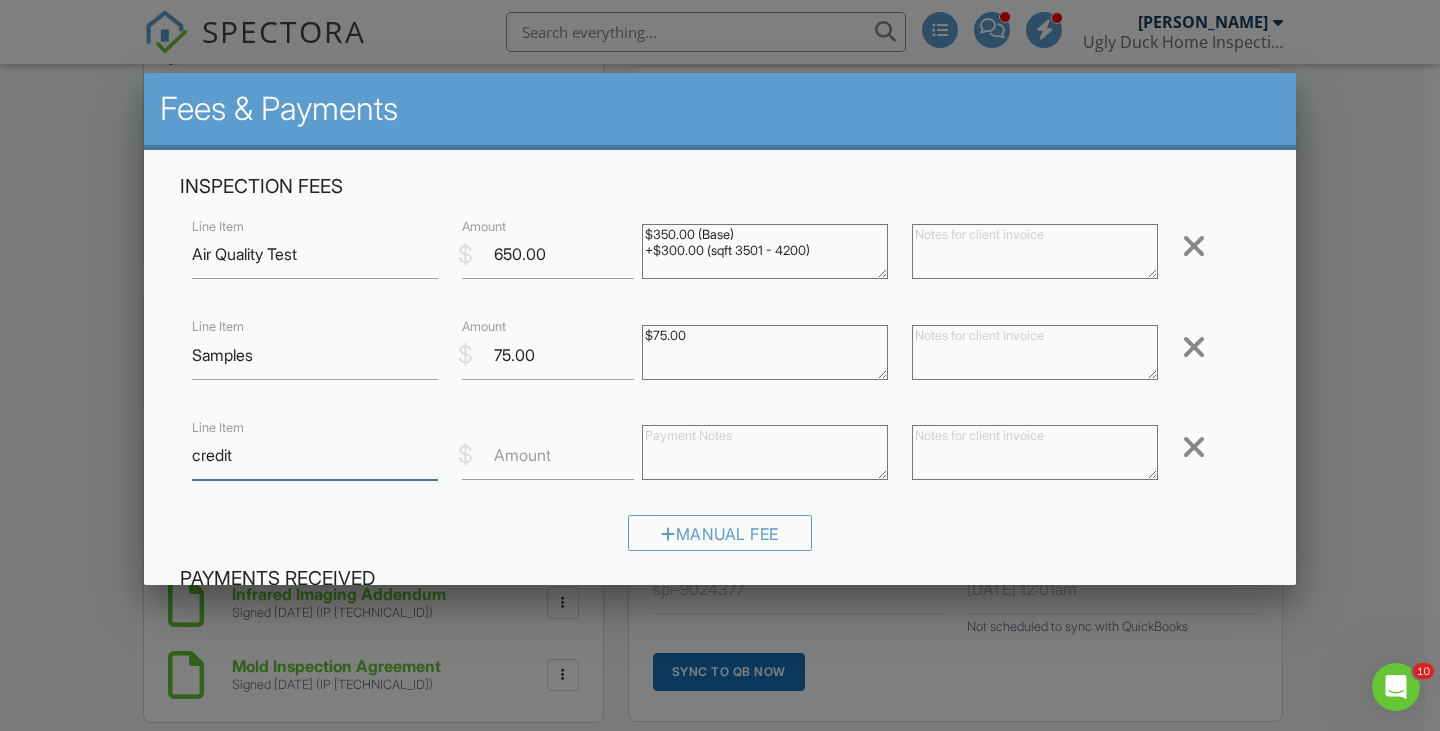 type on "credit" 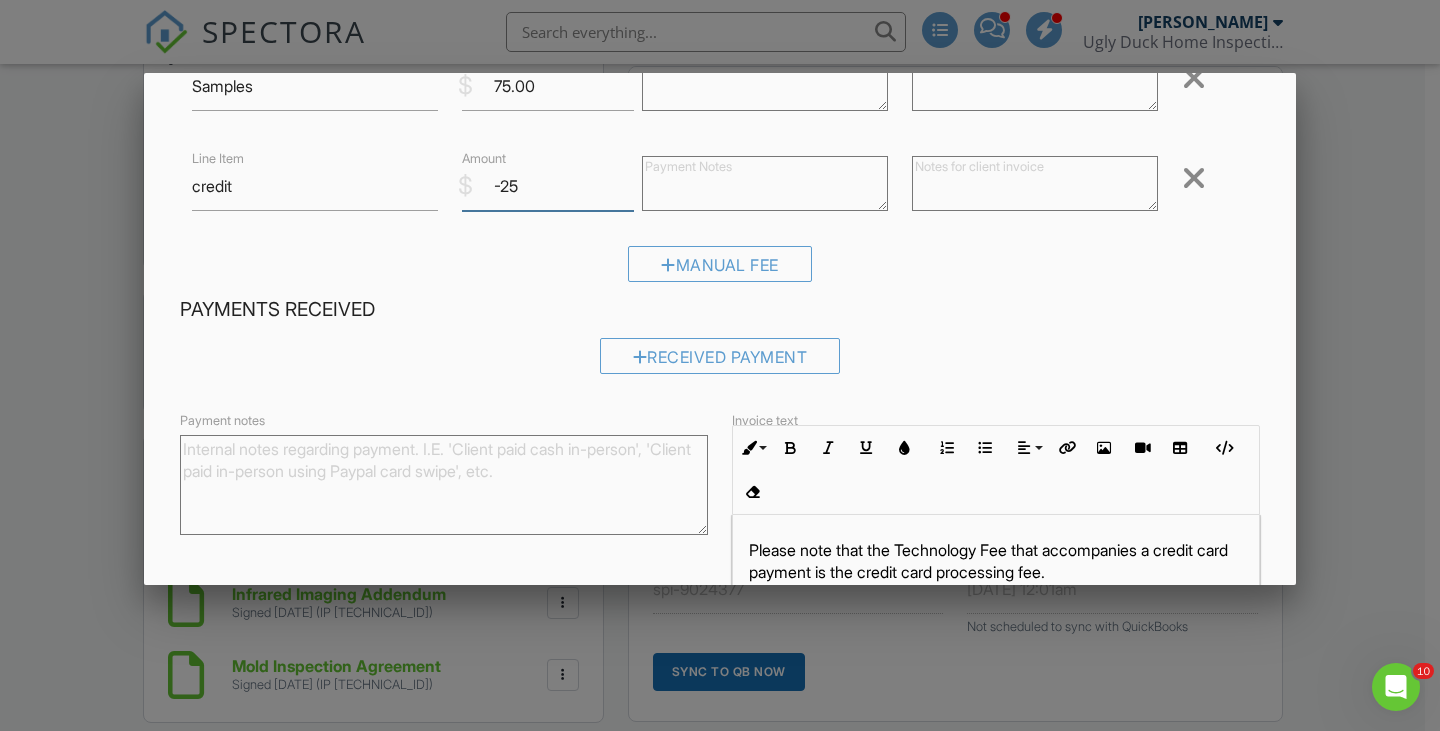 scroll, scrollTop: 275, scrollLeft: 0, axis: vertical 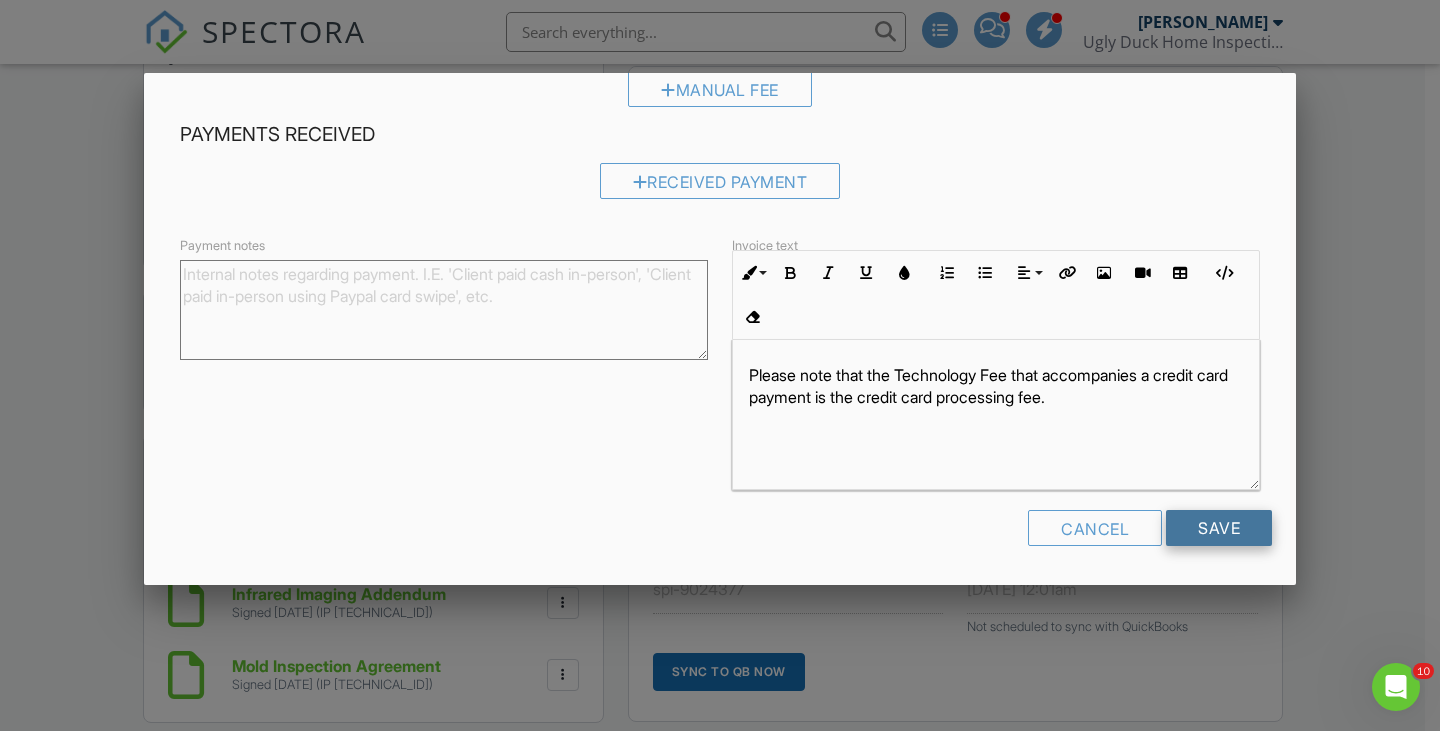 type on "-25" 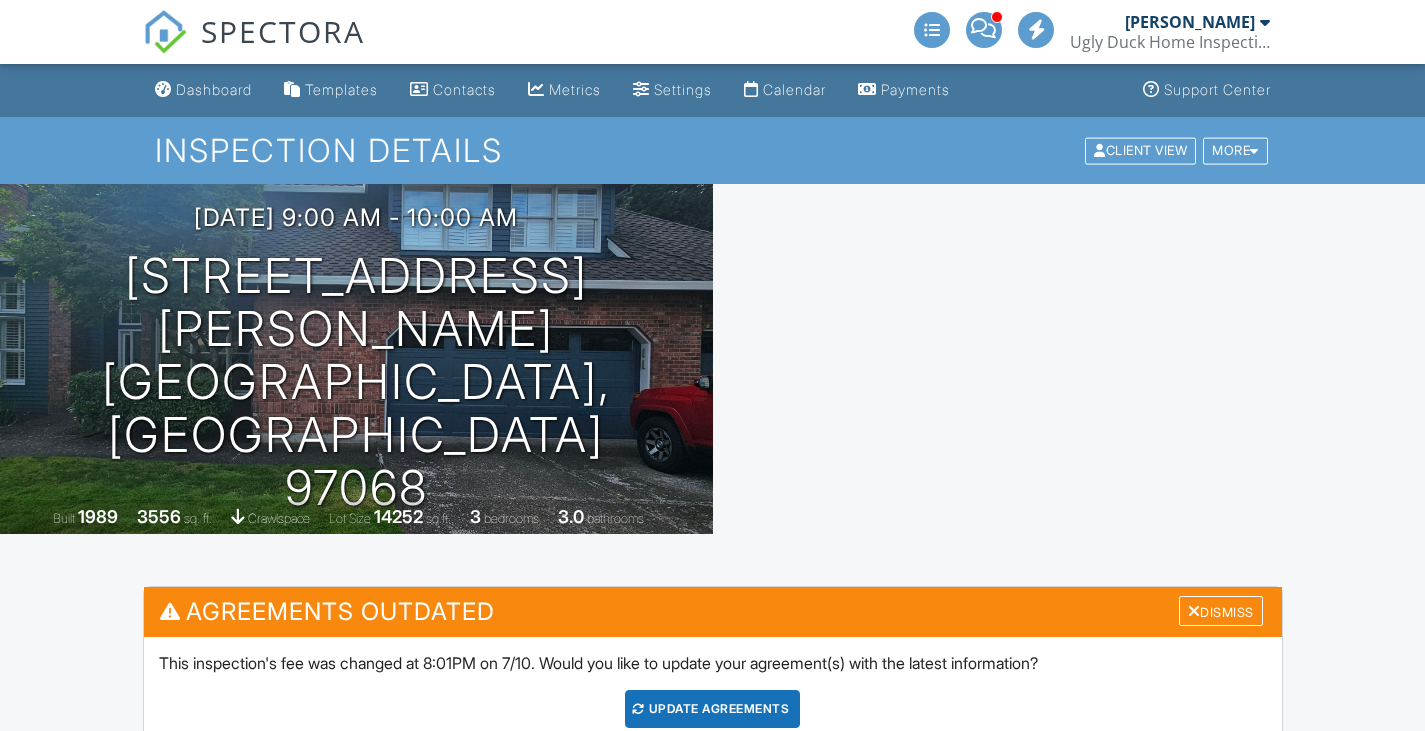 scroll, scrollTop: 0, scrollLeft: 0, axis: both 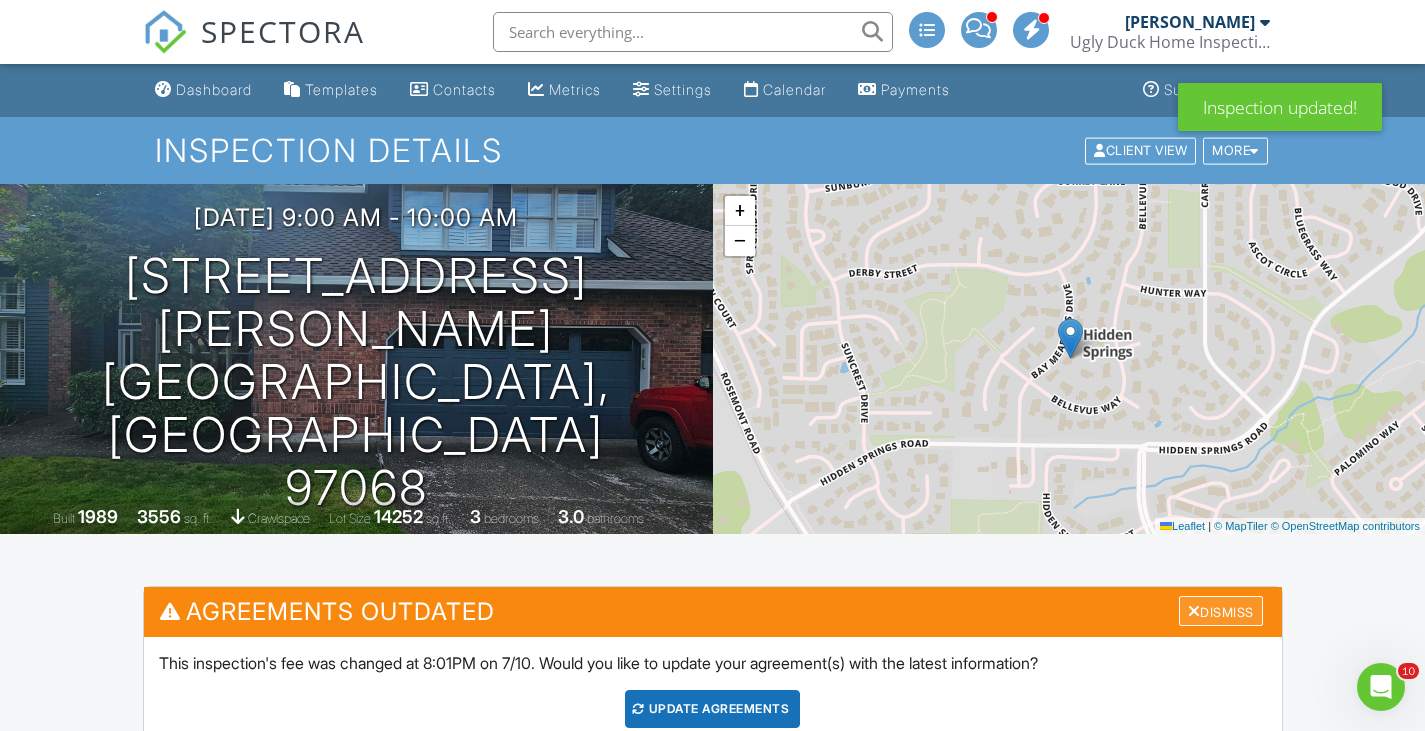 click on "Dismiss" at bounding box center (1221, 611) 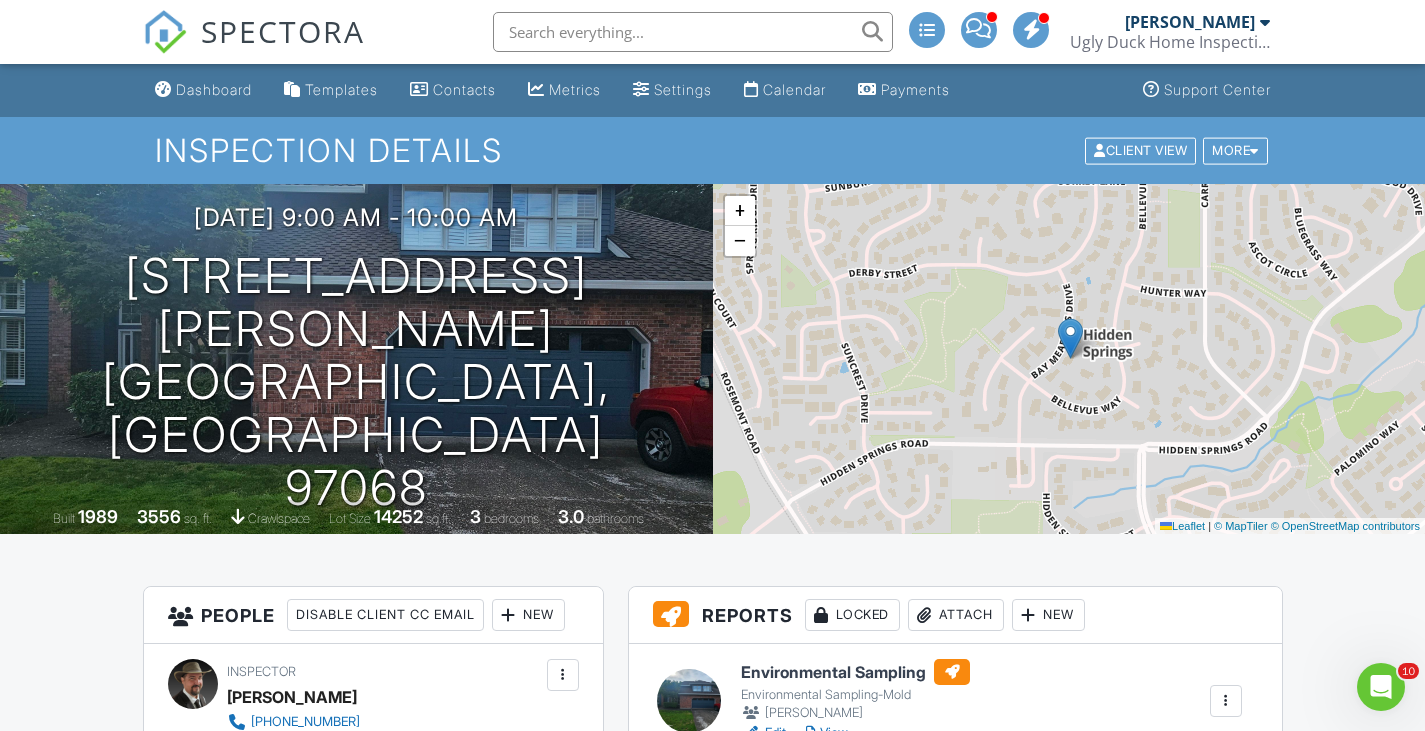 click on "Environmental Sampling" at bounding box center (855, 672) 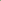 scroll, scrollTop: 0, scrollLeft: 0, axis: both 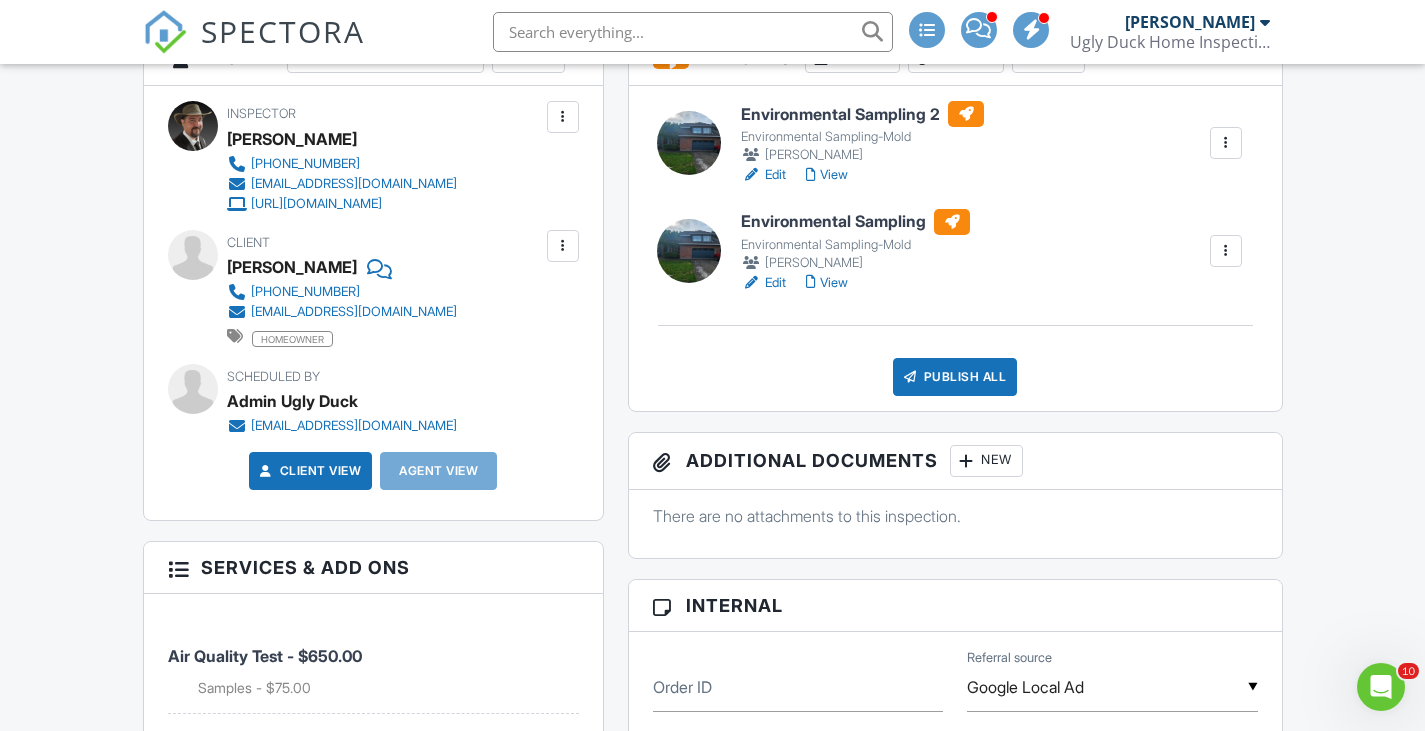 click on "Environmental Sampling" at bounding box center [855, 222] 